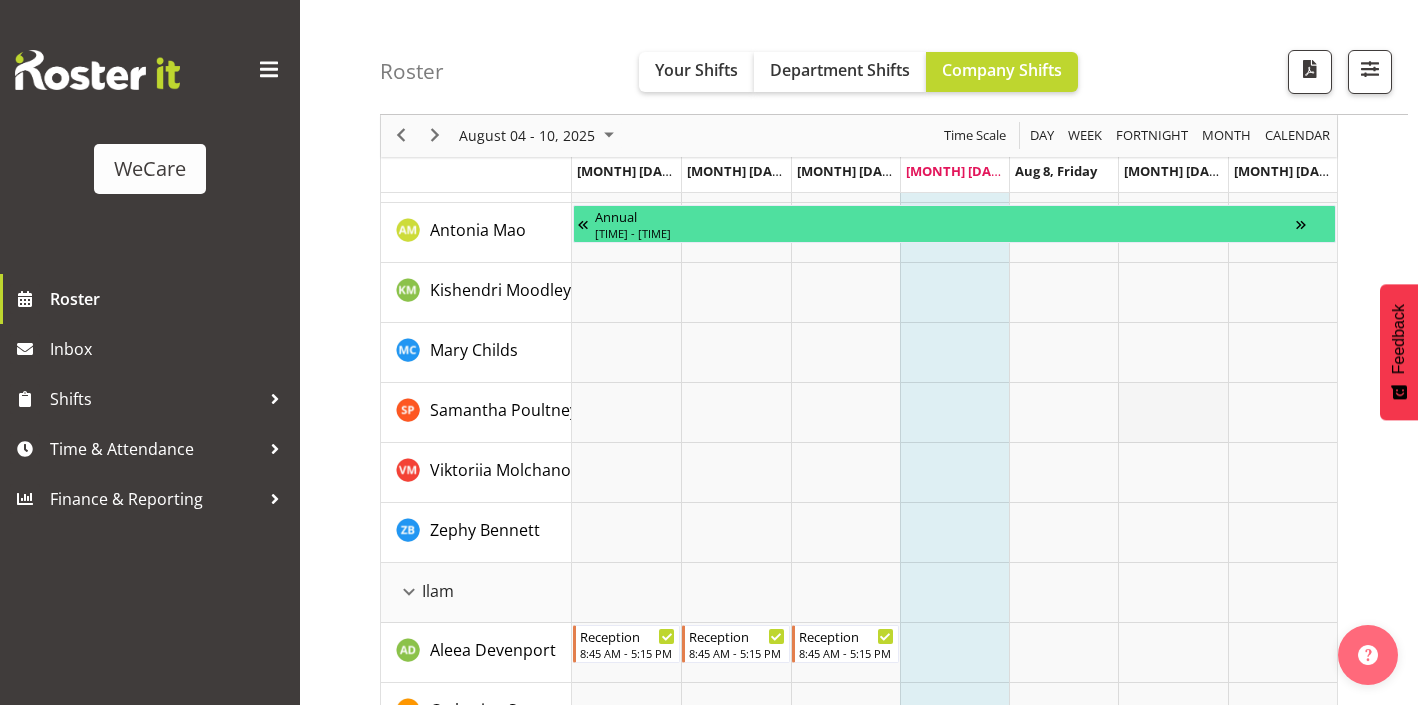 scroll, scrollTop: 860, scrollLeft: 0, axis: vertical 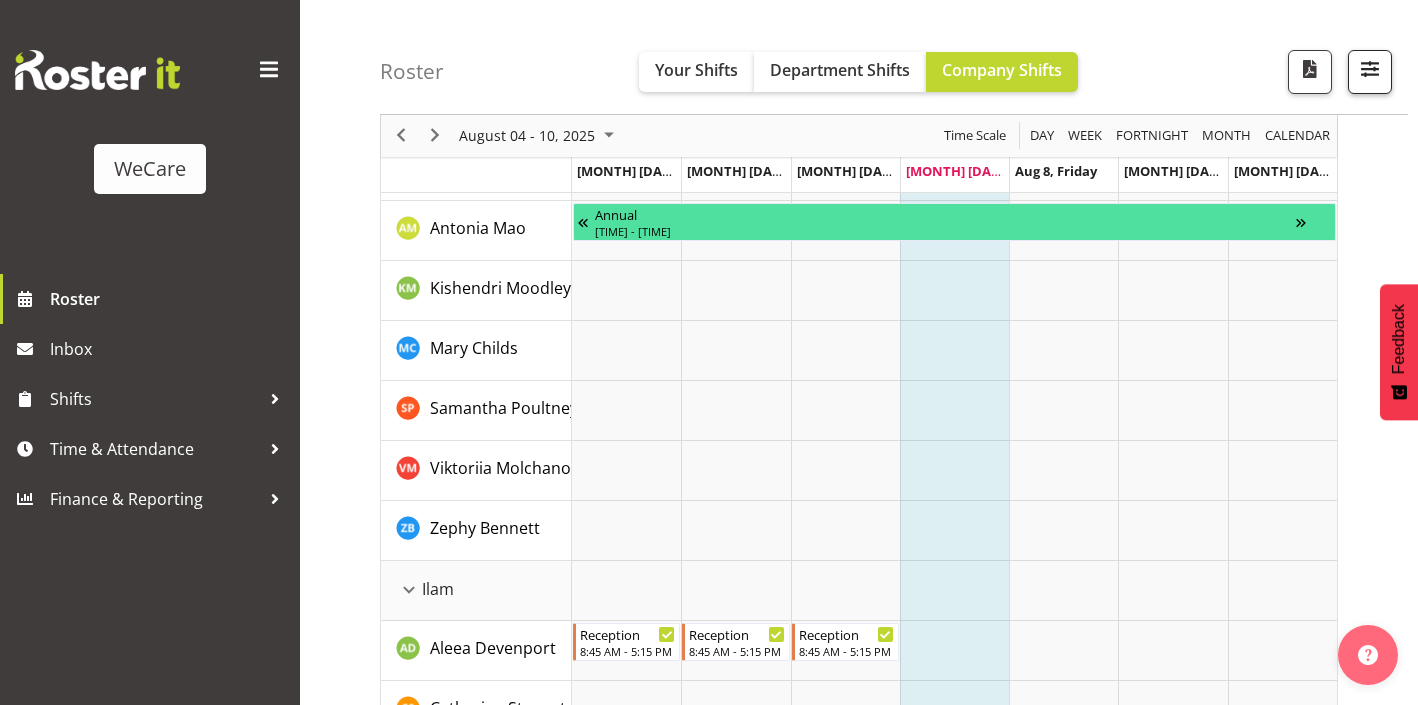 click at bounding box center (1370, 69) 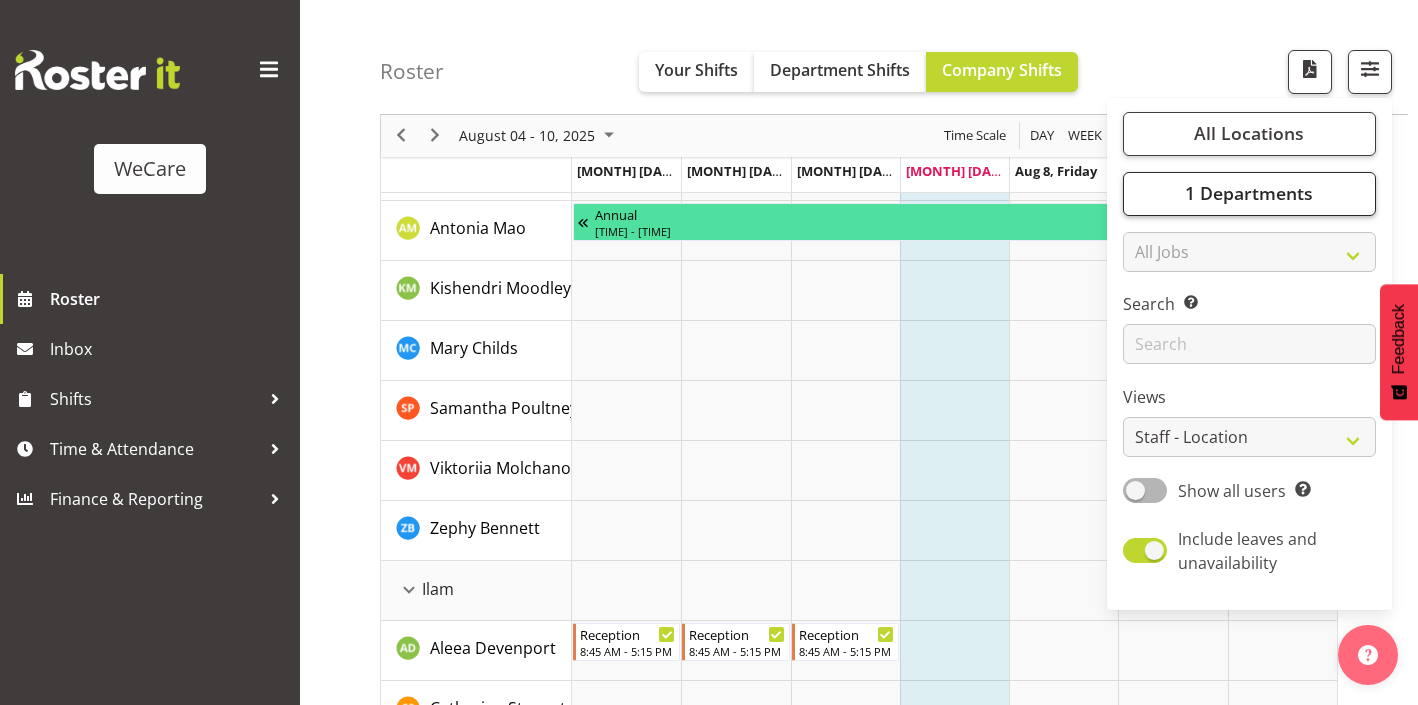 click on "1 Departments" at bounding box center [1249, 194] 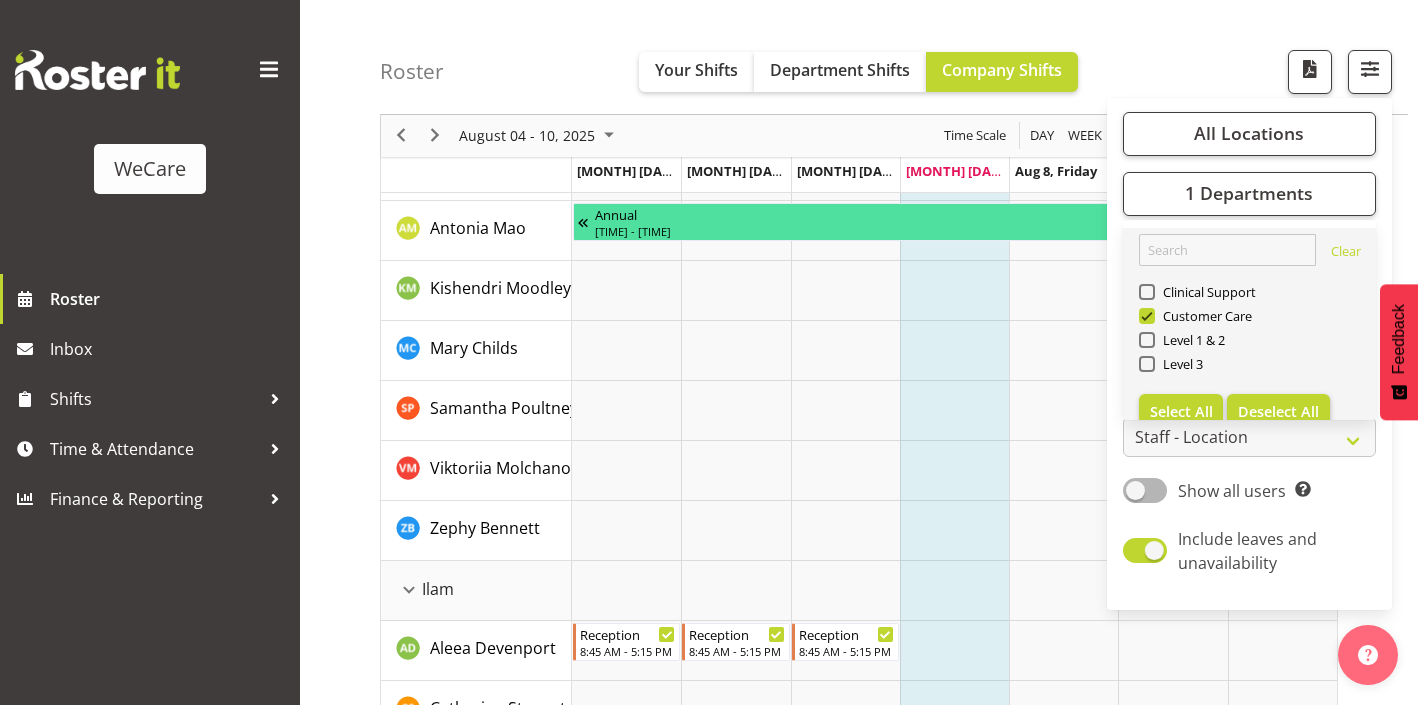 click on "Deselect All" at bounding box center (1278, 411) 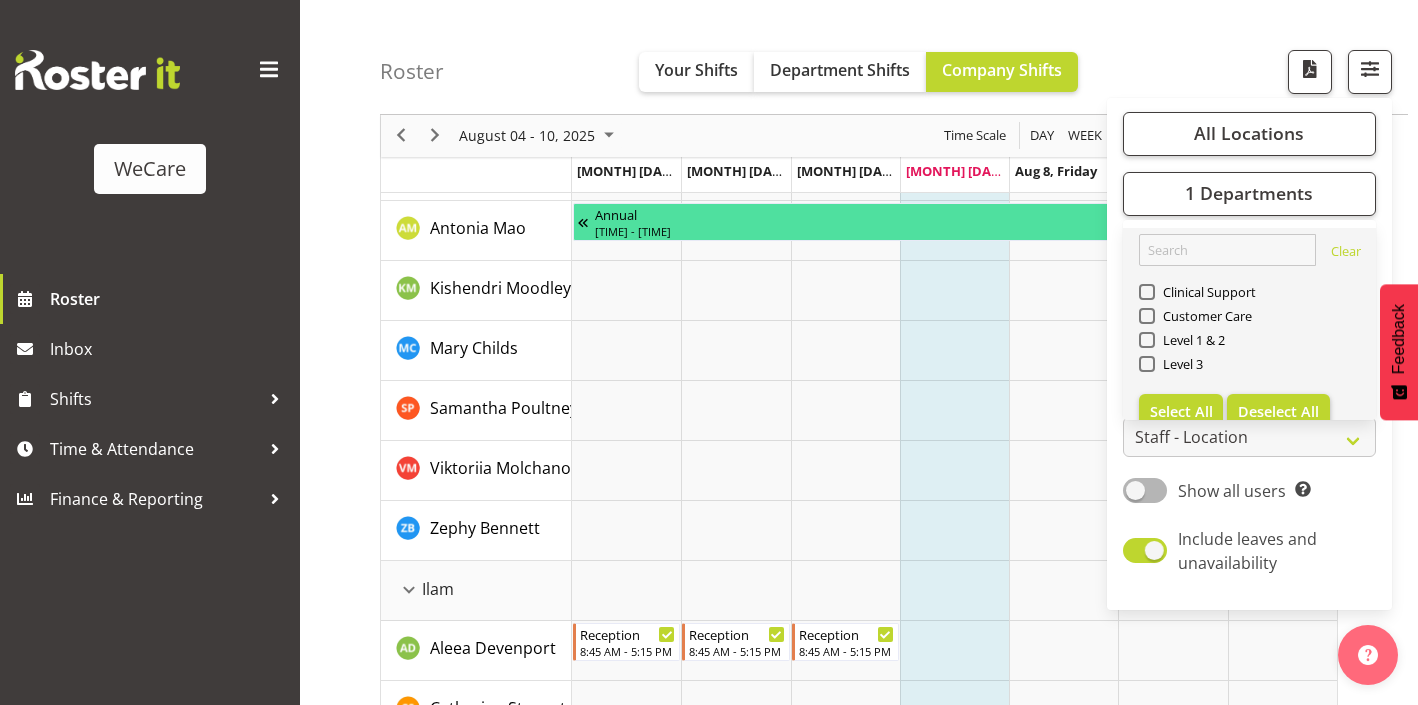 checkbox on "false" 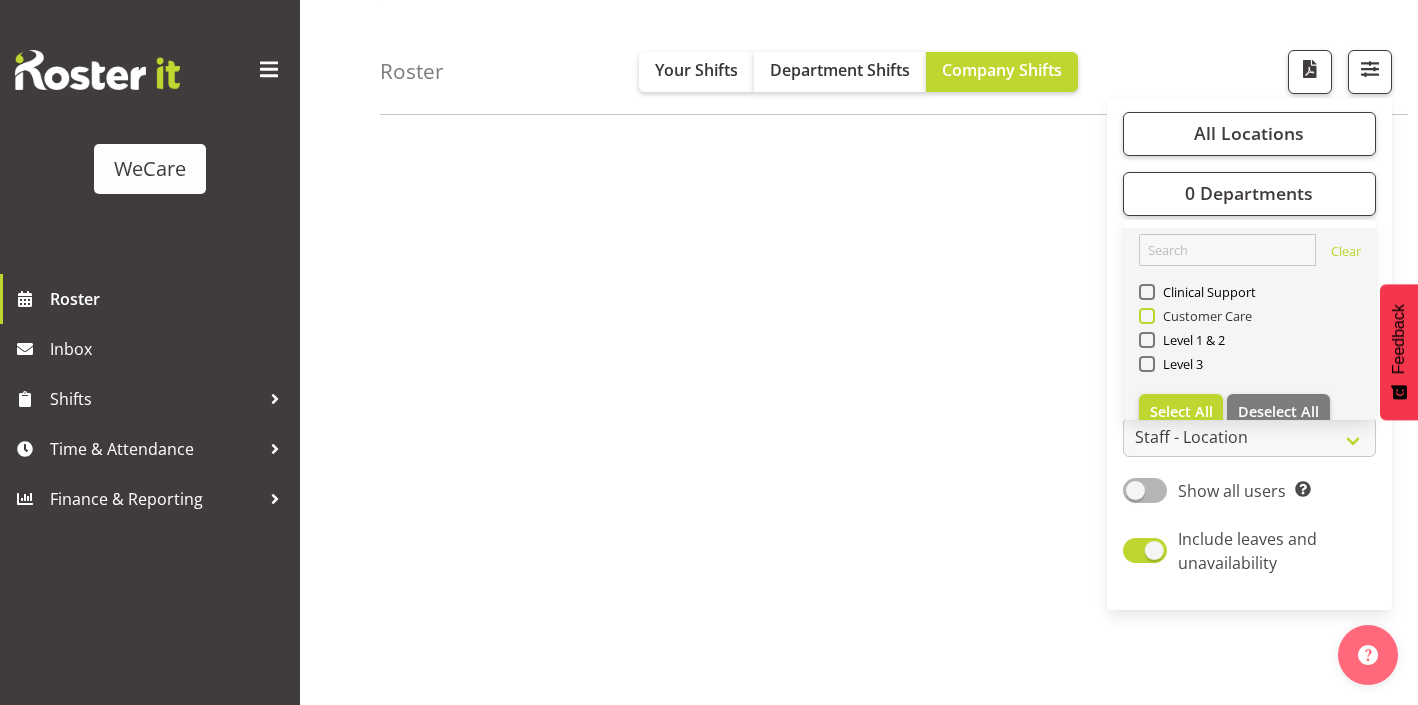 scroll, scrollTop: 279, scrollLeft: 0, axis: vertical 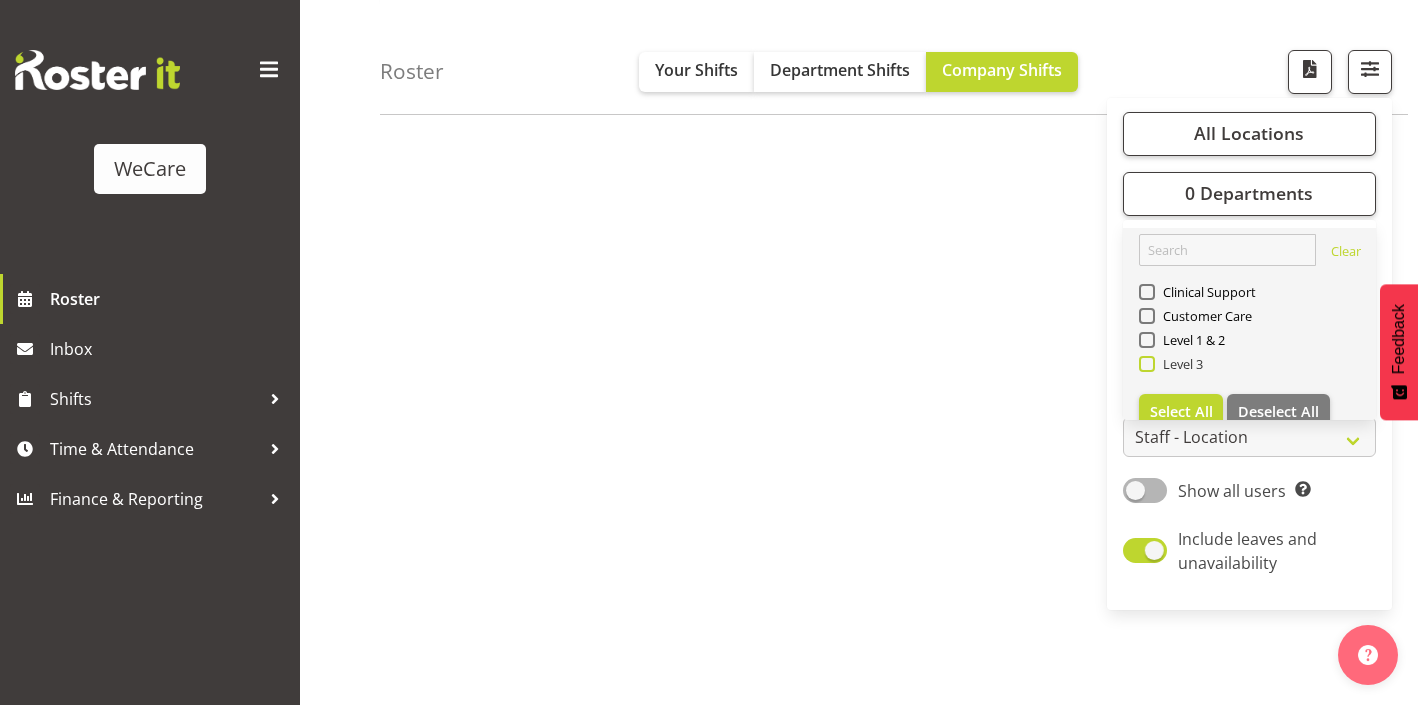 click at bounding box center [1147, 364] 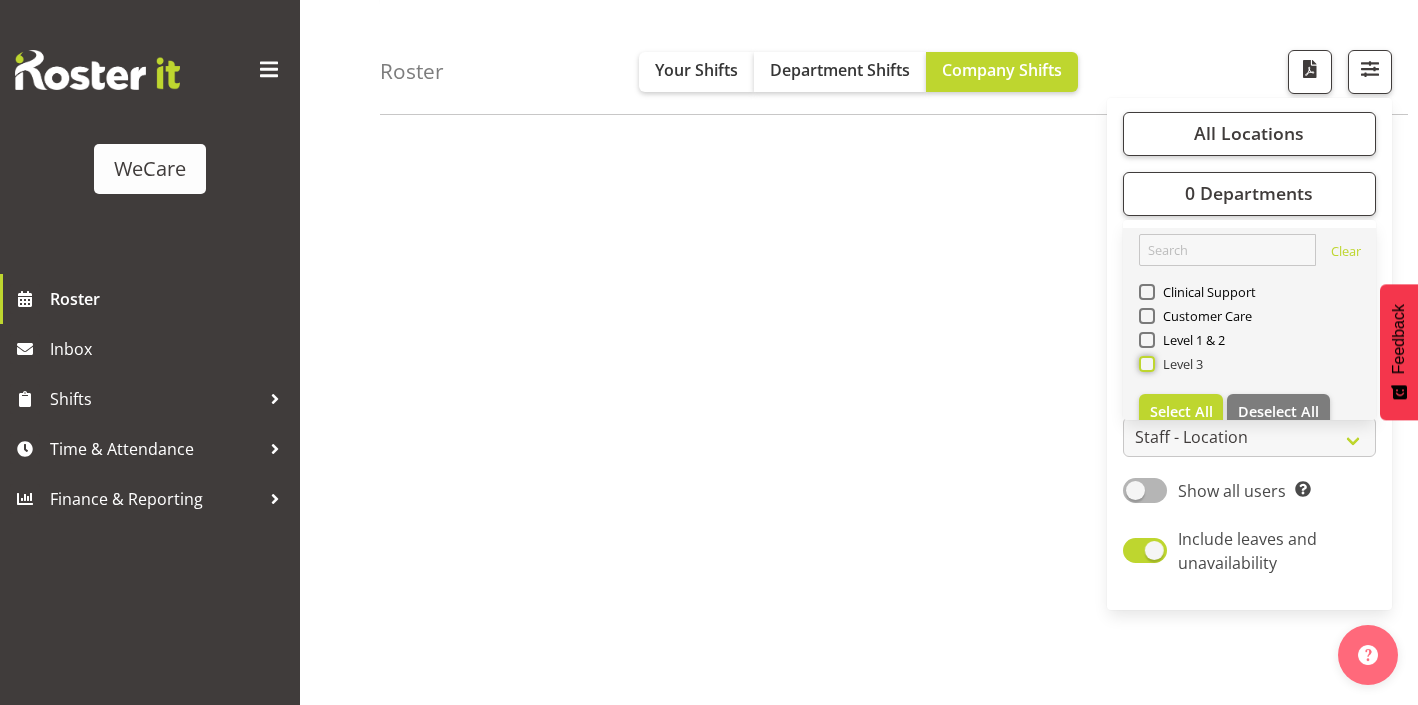click on "Level 3" at bounding box center (1145, 364) 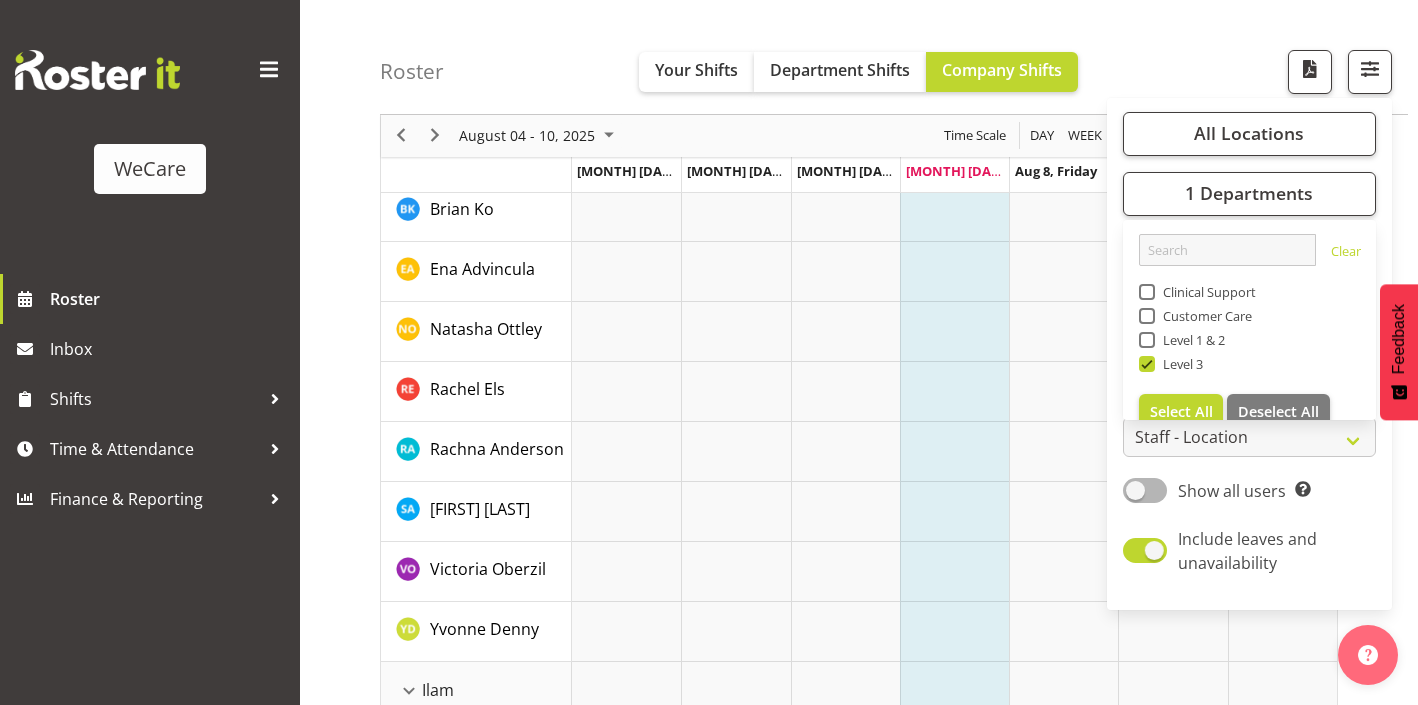 click on "Roster   Your Shifts
Department Shifts
Company Shifts
All Locations
Clear
Business Support Office
[LOCATION]
Ilam
Lincoln
Riccarton
Wigram
Select All
Clear          All Jobs  All Jobs             Show all users" at bounding box center (894, 57) 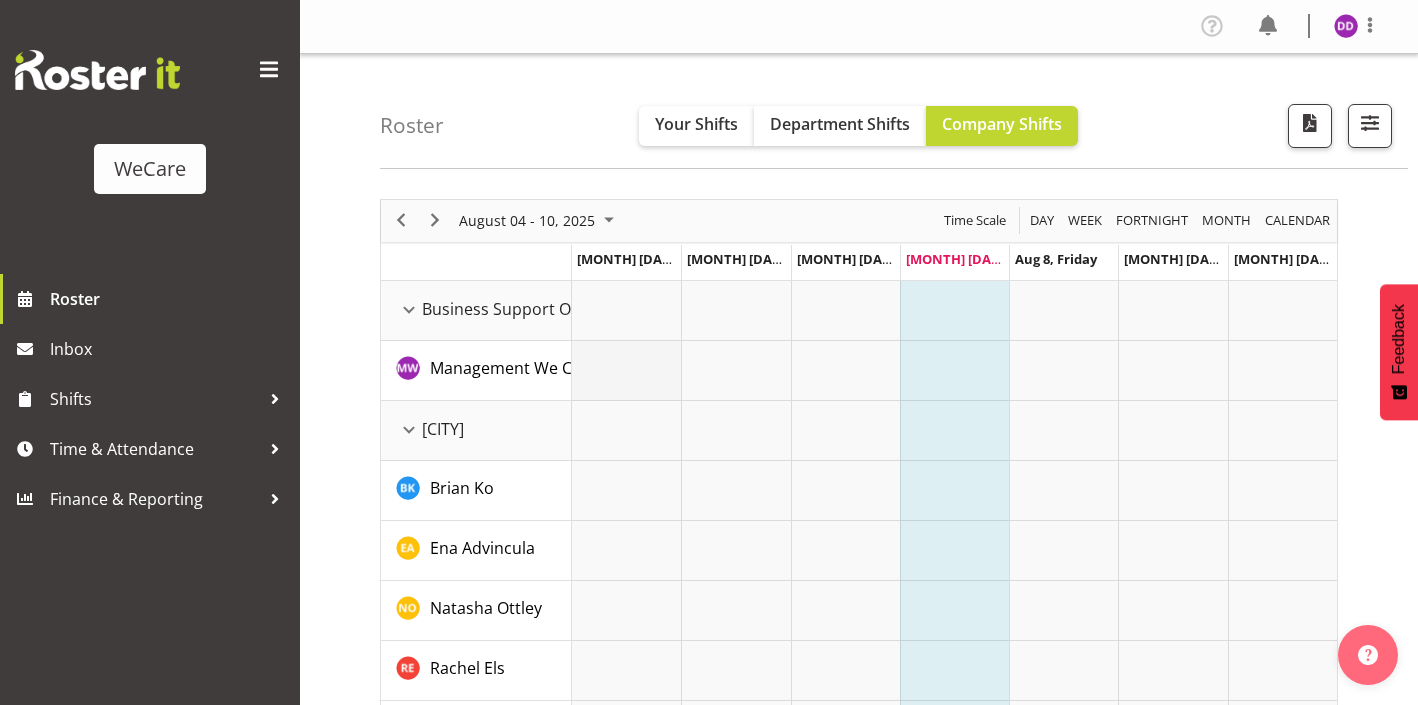scroll, scrollTop: 0, scrollLeft: 0, axis: both 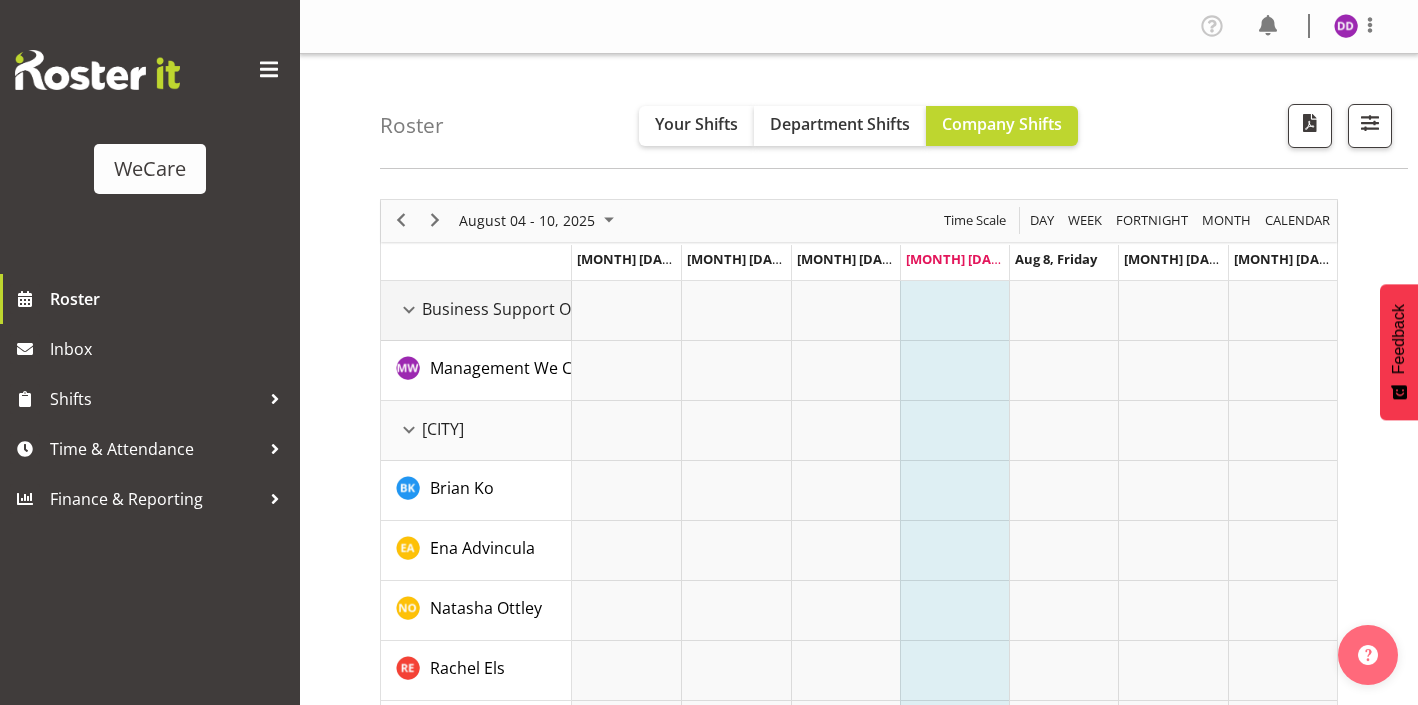 click at bounding box center [409, 310] 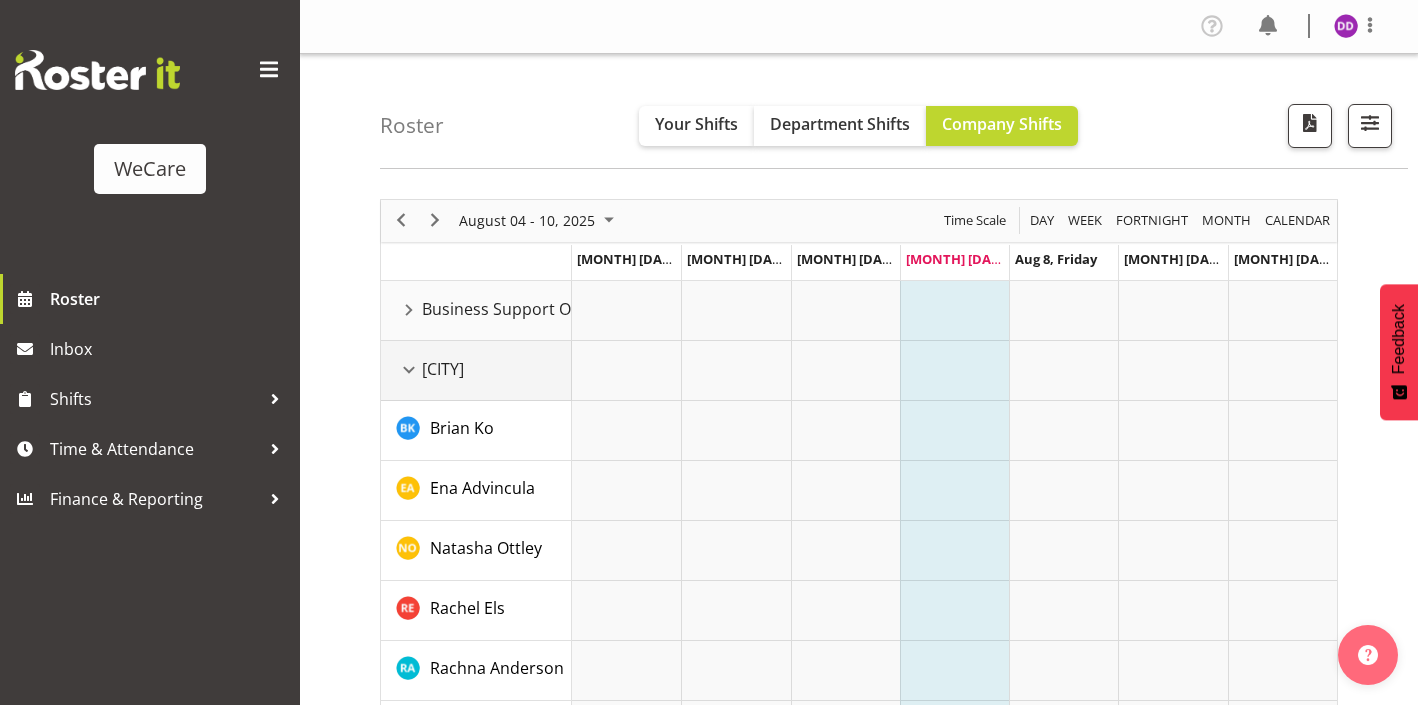 click at bounding box center (409, 370) 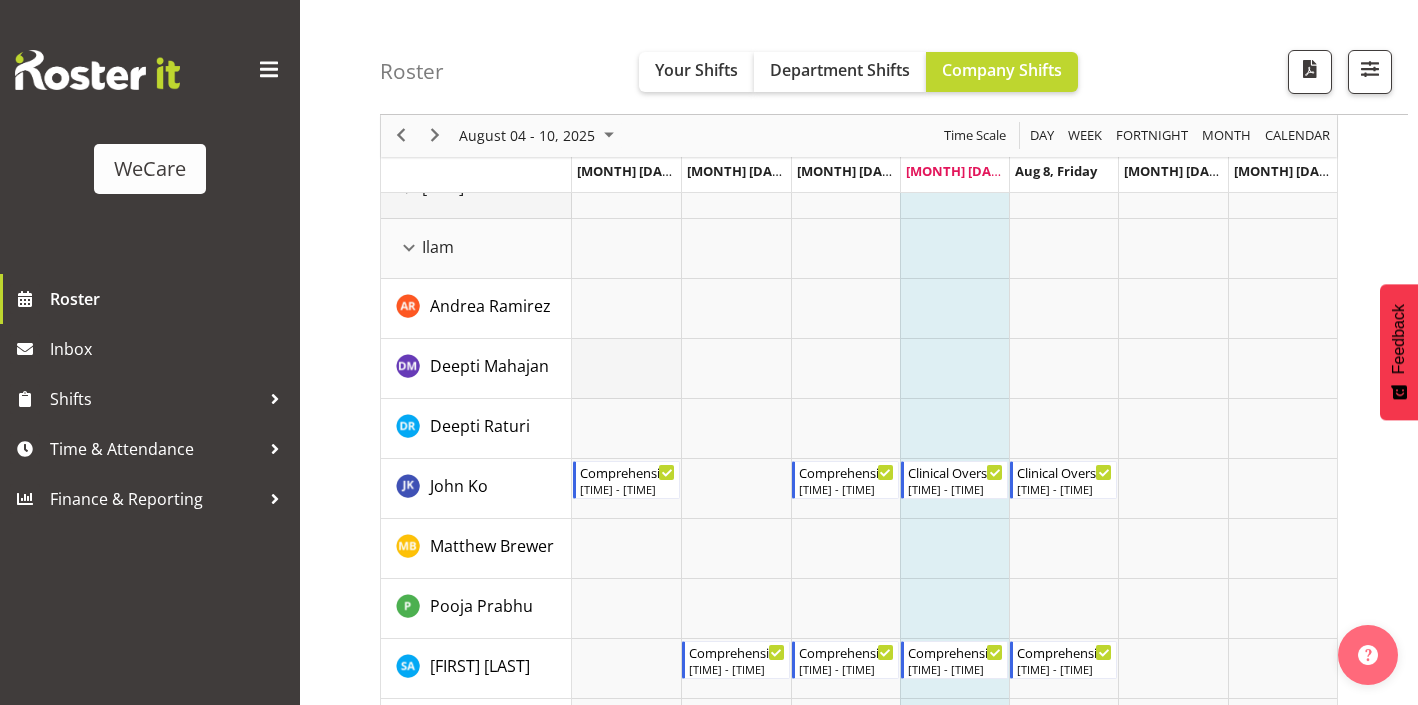 scroll, scrollTop: 179, scrollLeft: 0, axis: vertical 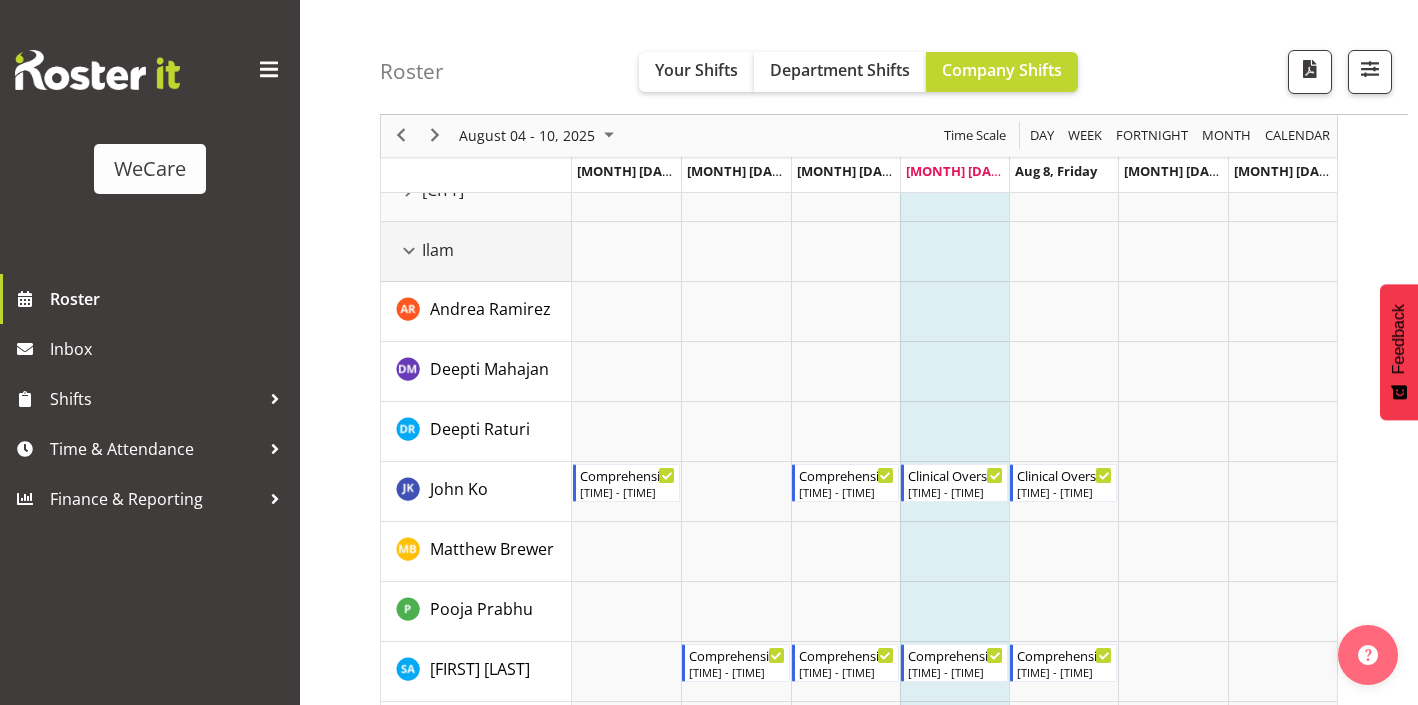 click at bounding box center (409, 251) 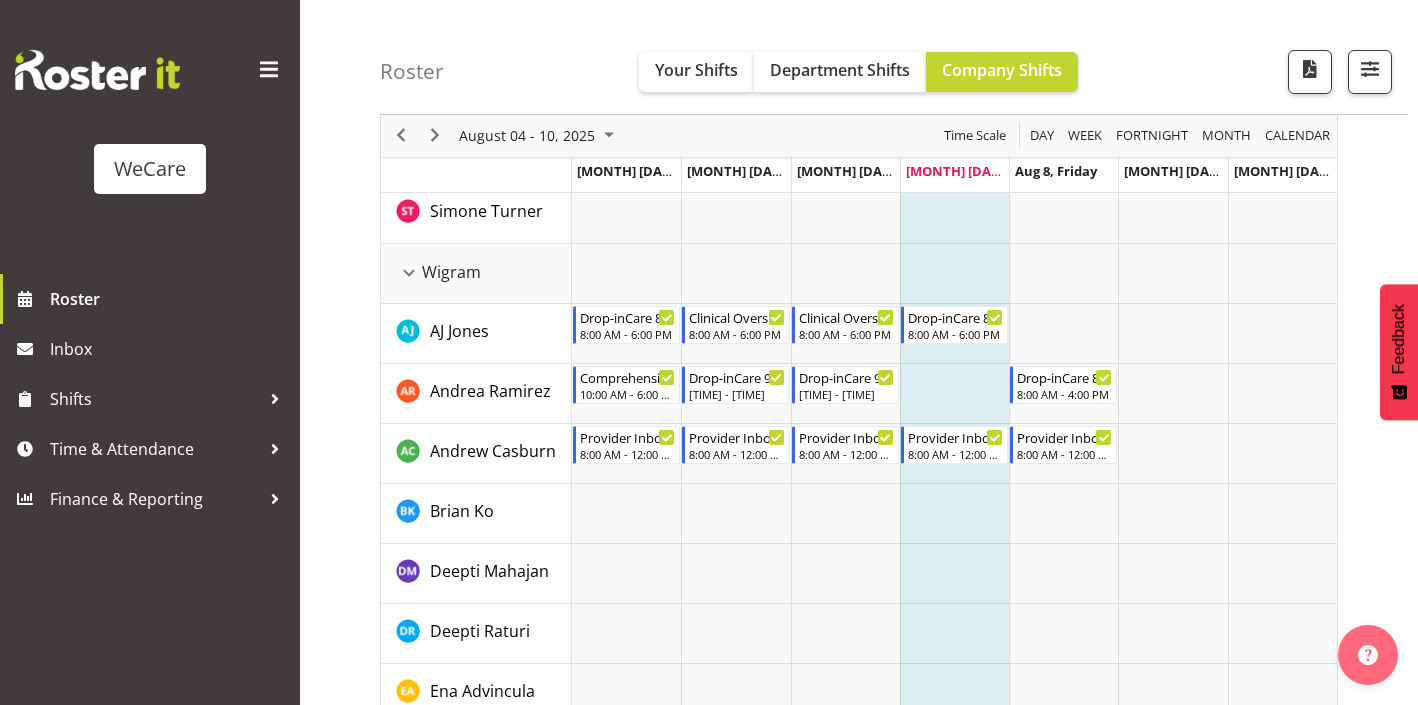 scroll, scrollTop: 972, scrollLeft: 0, axis: vertical 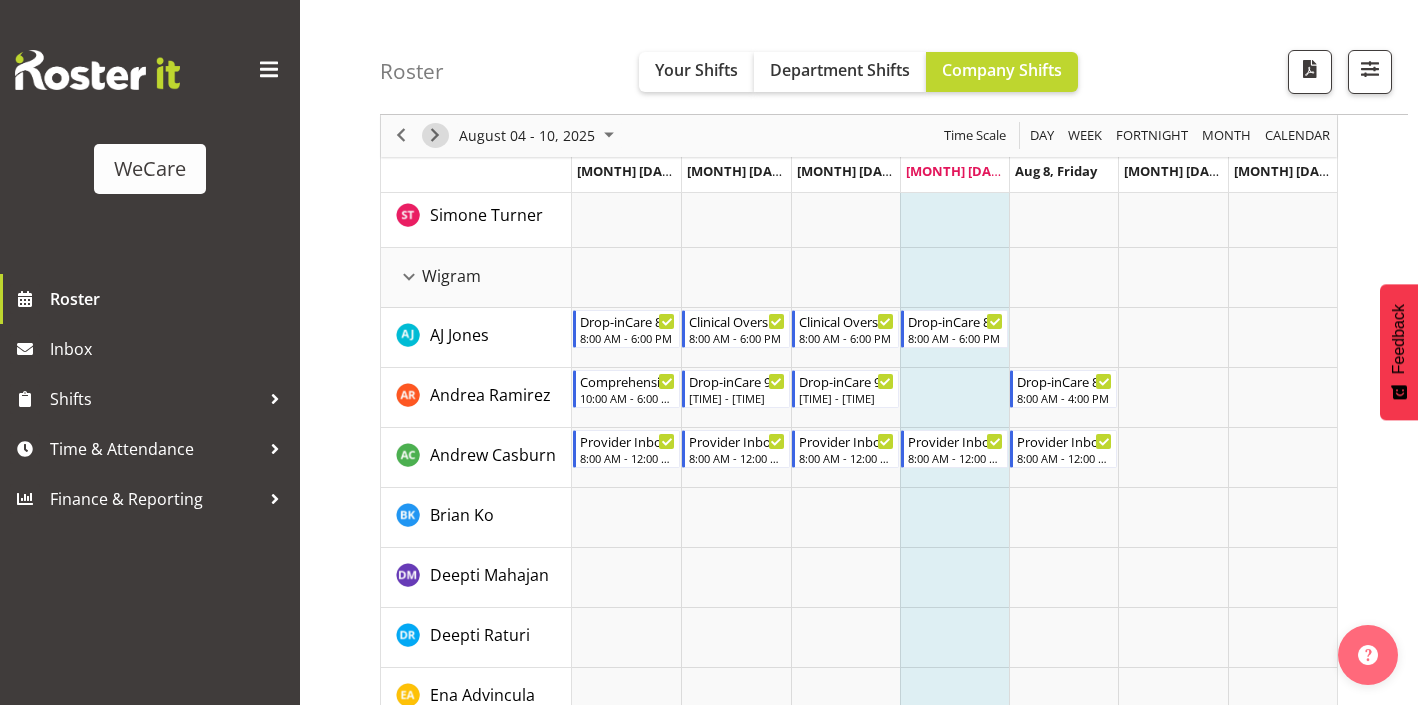 click at bounding box center [435, 136] 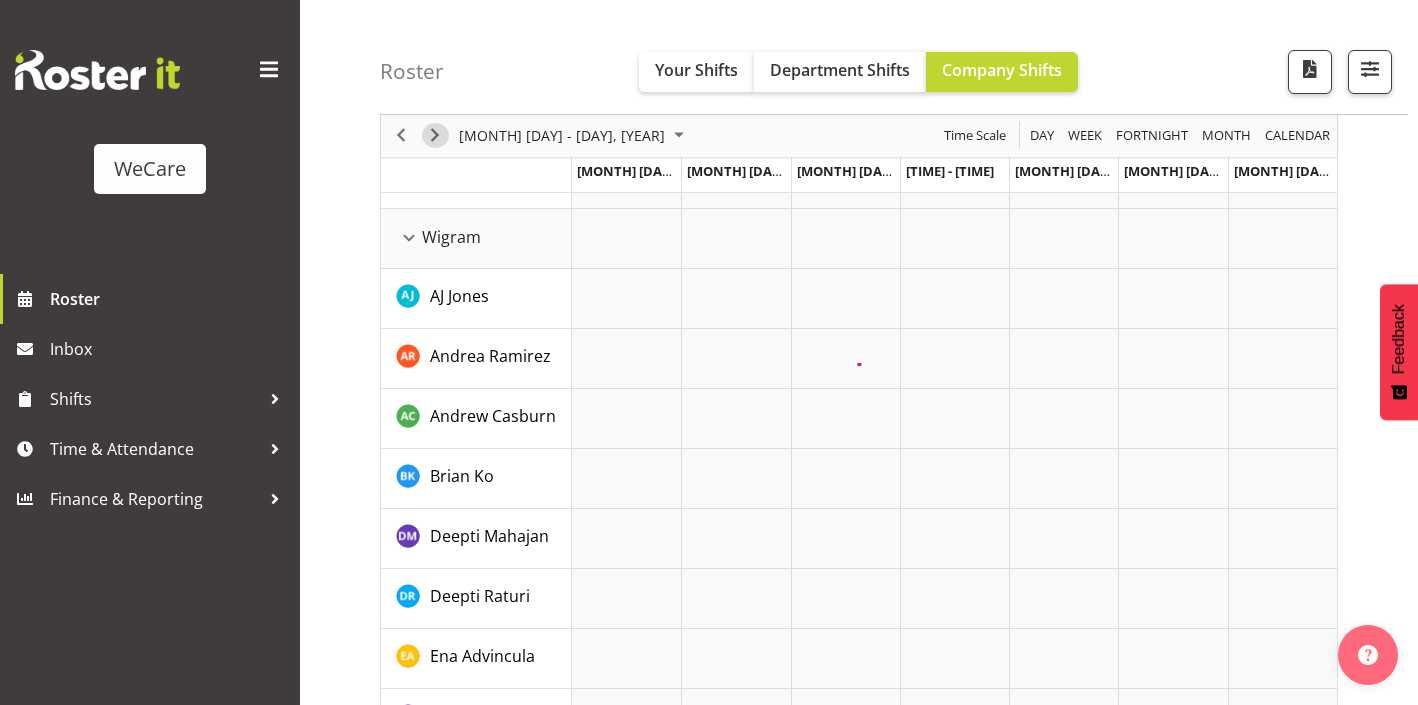 scroll, scrollTop: 279, scrollLeft: 0, axis: vertical 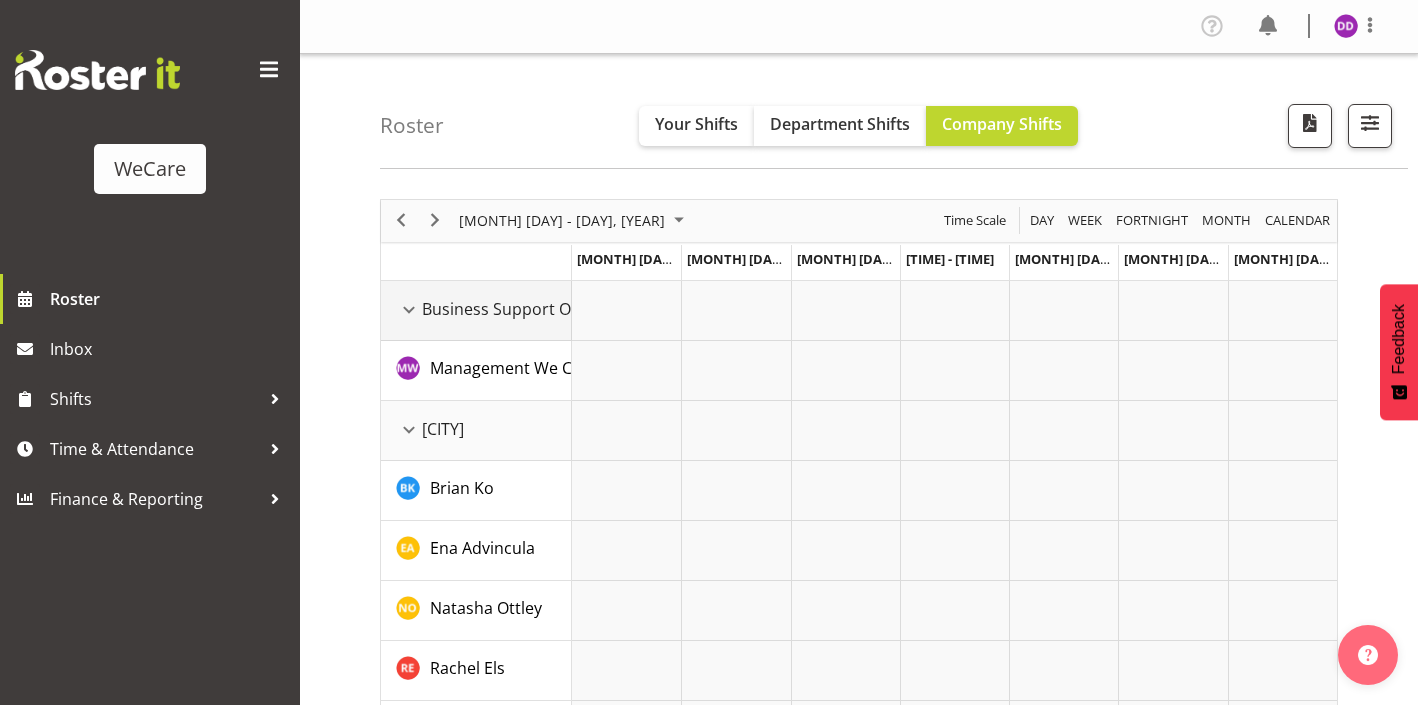 click at bounding box center [409, 310] 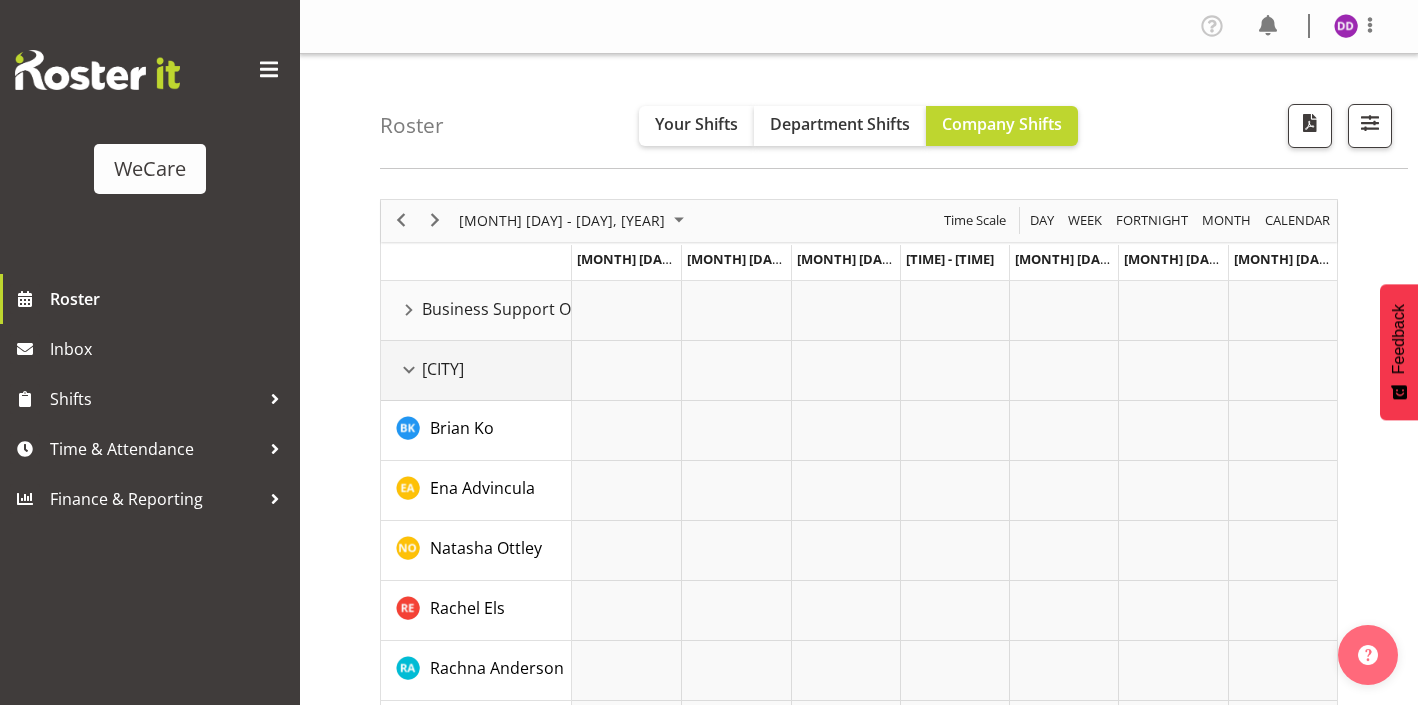 click on "[CITY]" at bounding box center (476, 371) 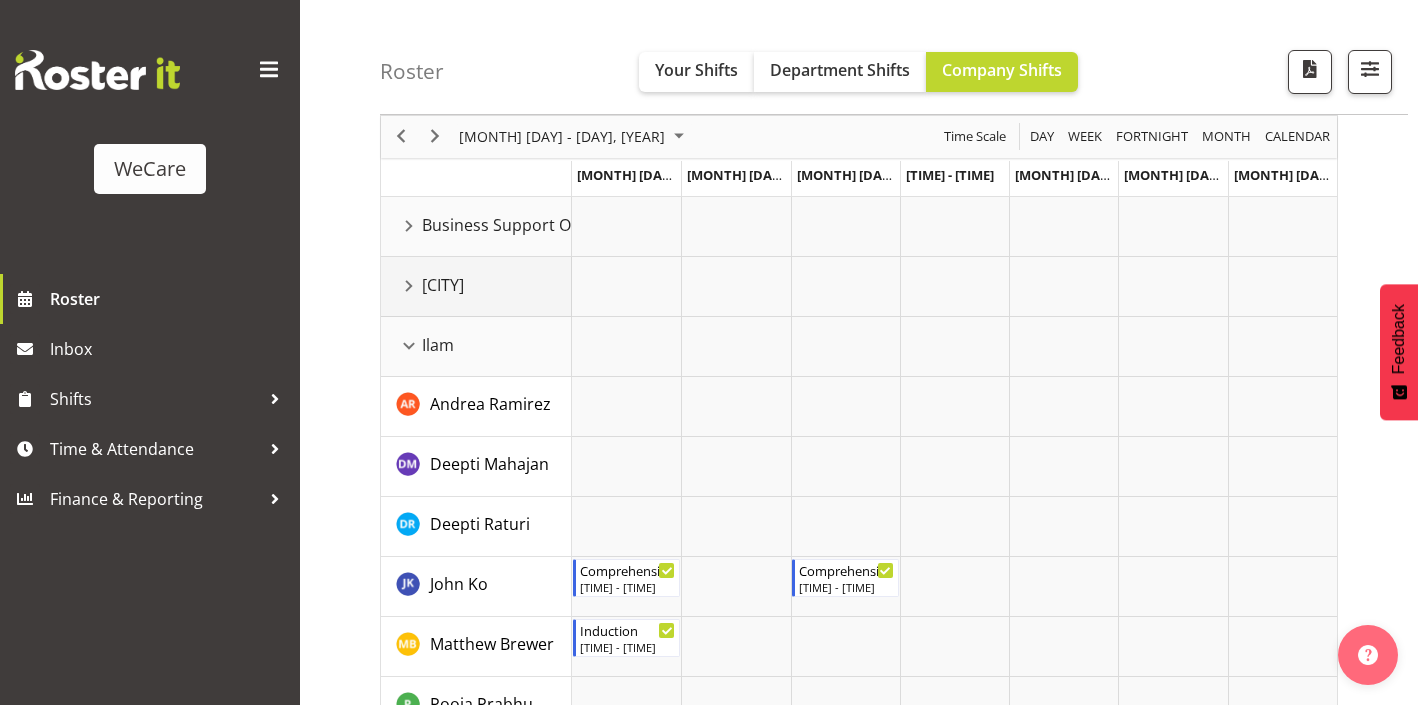 scroll, scrollTop: 90, scrollLeft: 0, axis: vertical 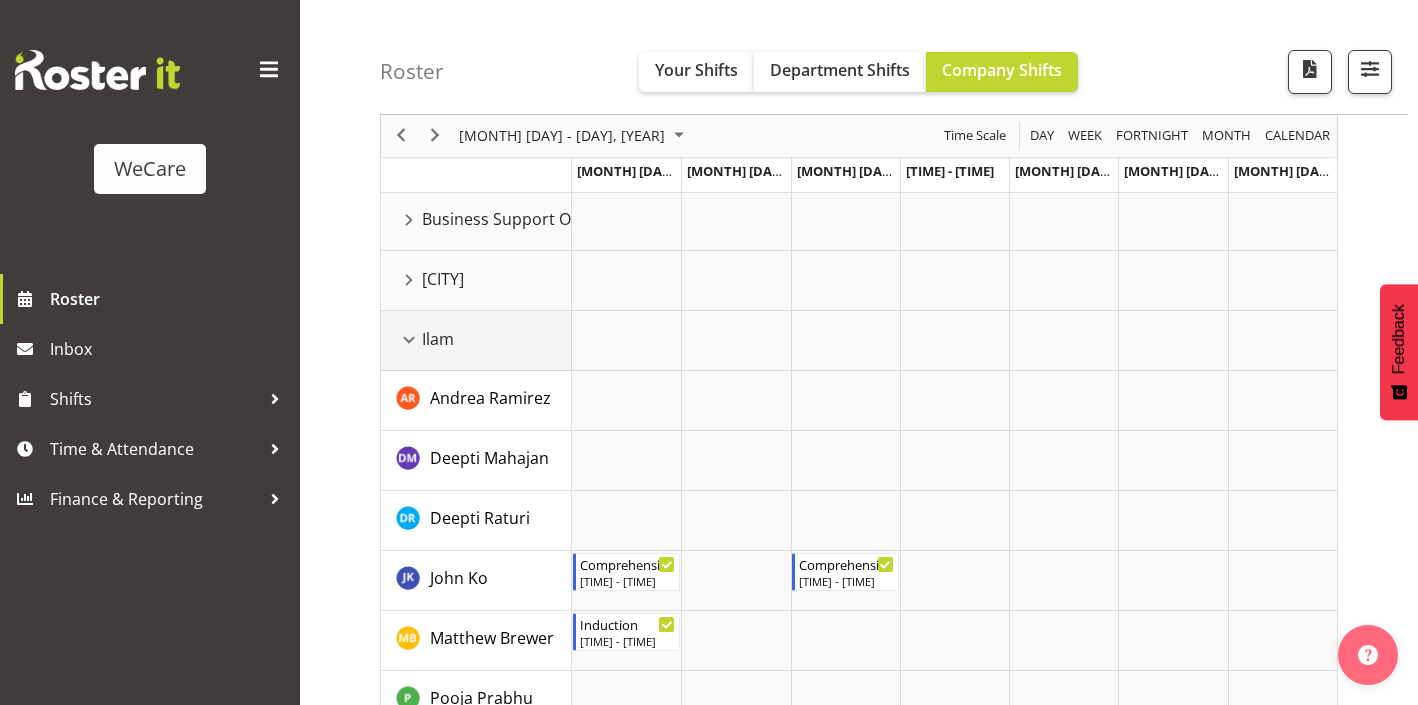 click on "Ilam" at bounding box center (476, 341) 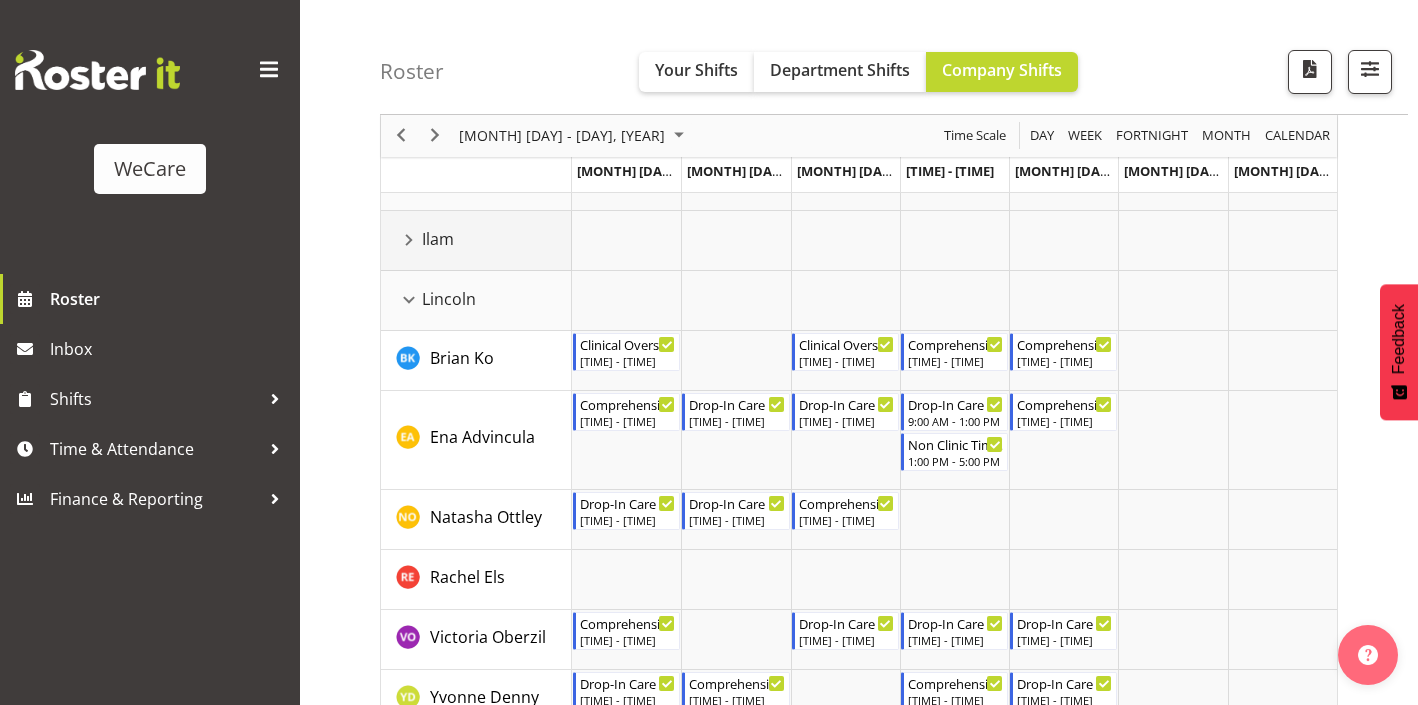 scroll, scrollTop: 197, scrollLeft: 0, axis: vertical 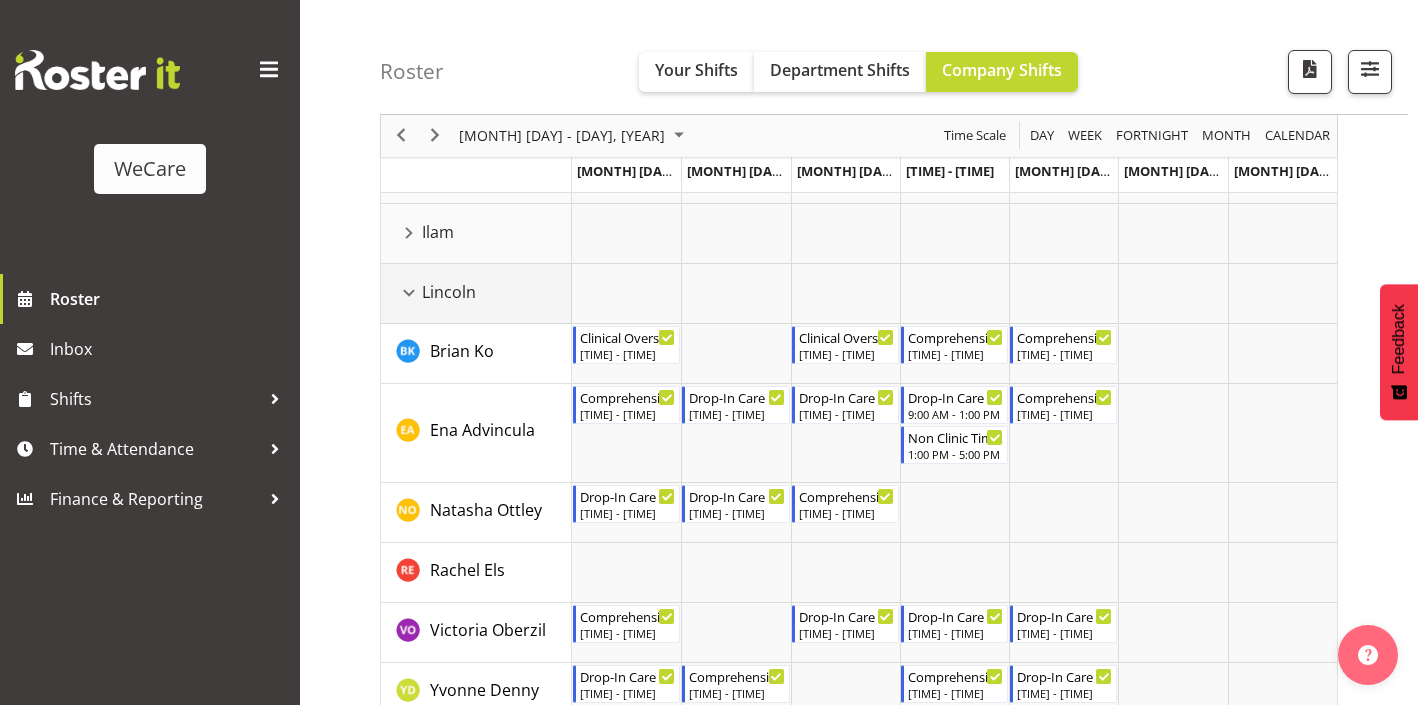 click at bounding box center (409, 293) 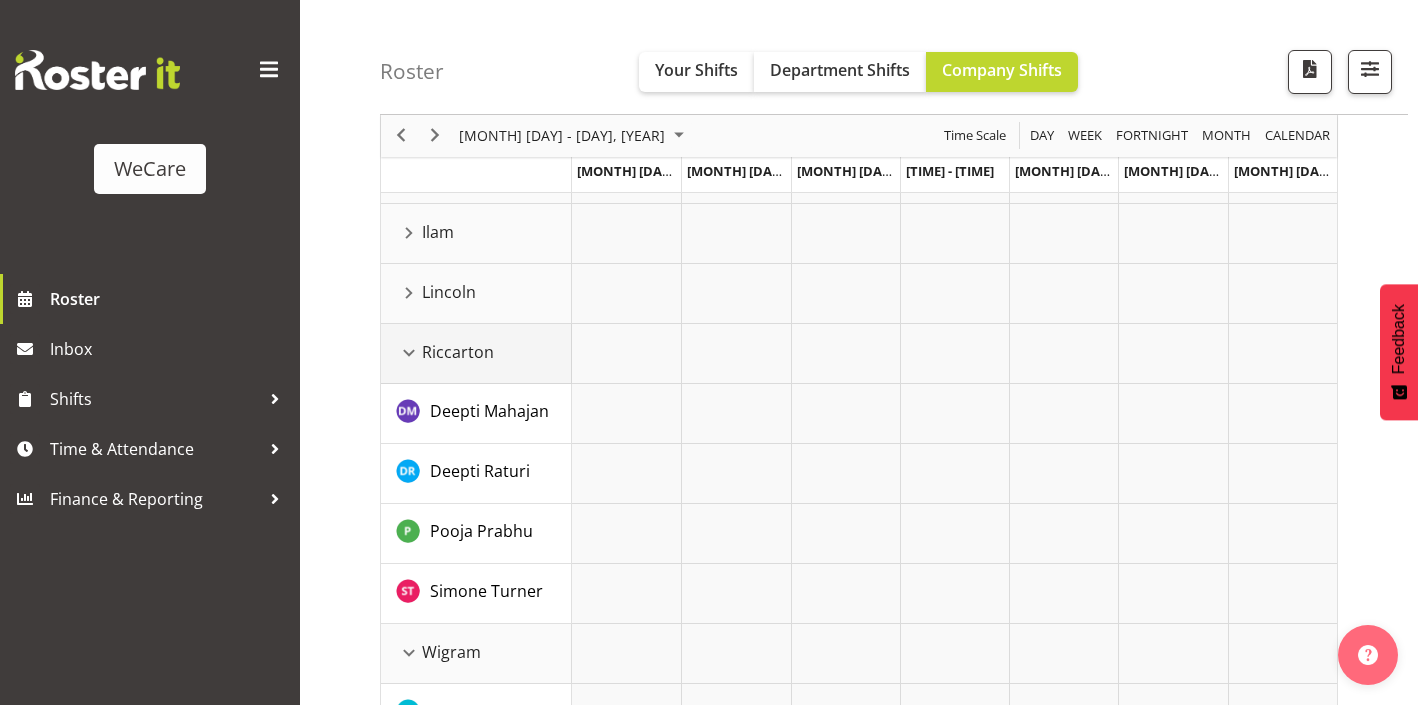 click on "Riccarton" at bounding box center (476, 354) 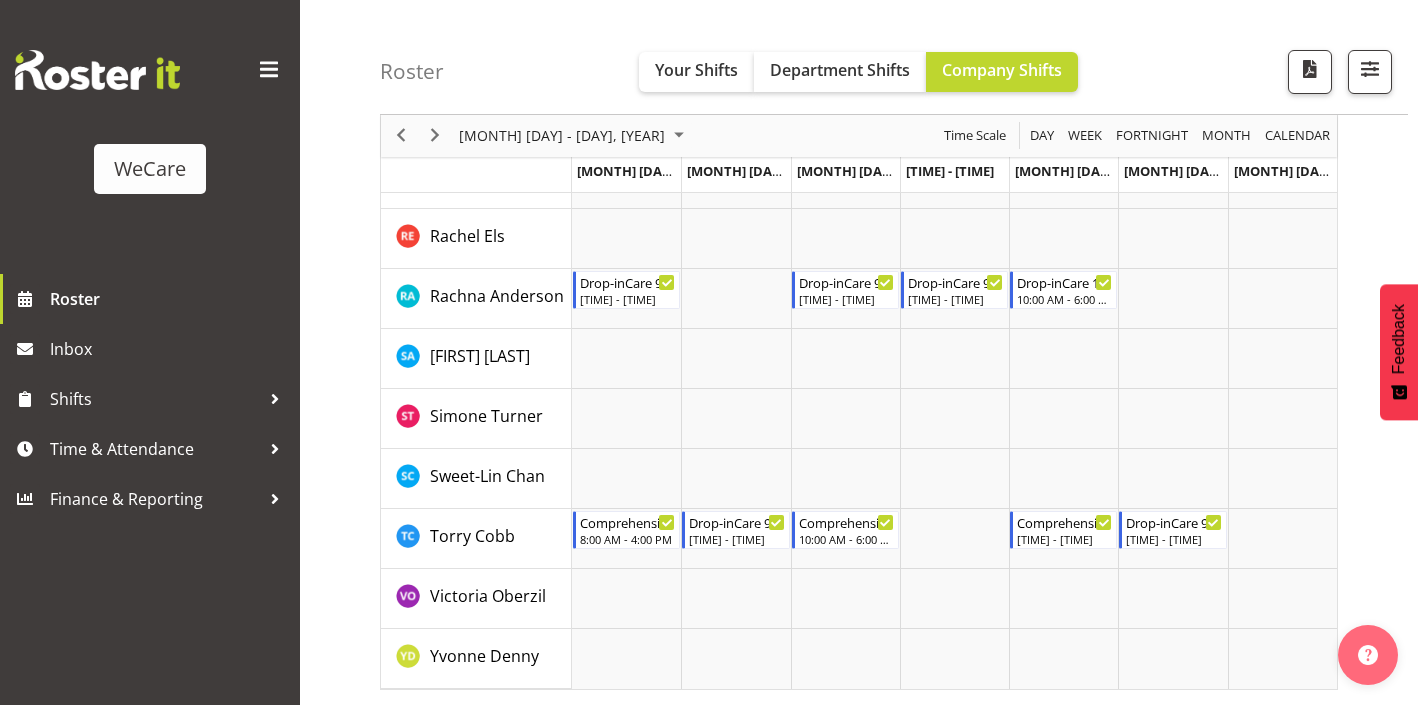 scroll, scrollTop: 1212, scrollLeft: 0, axis: vertical 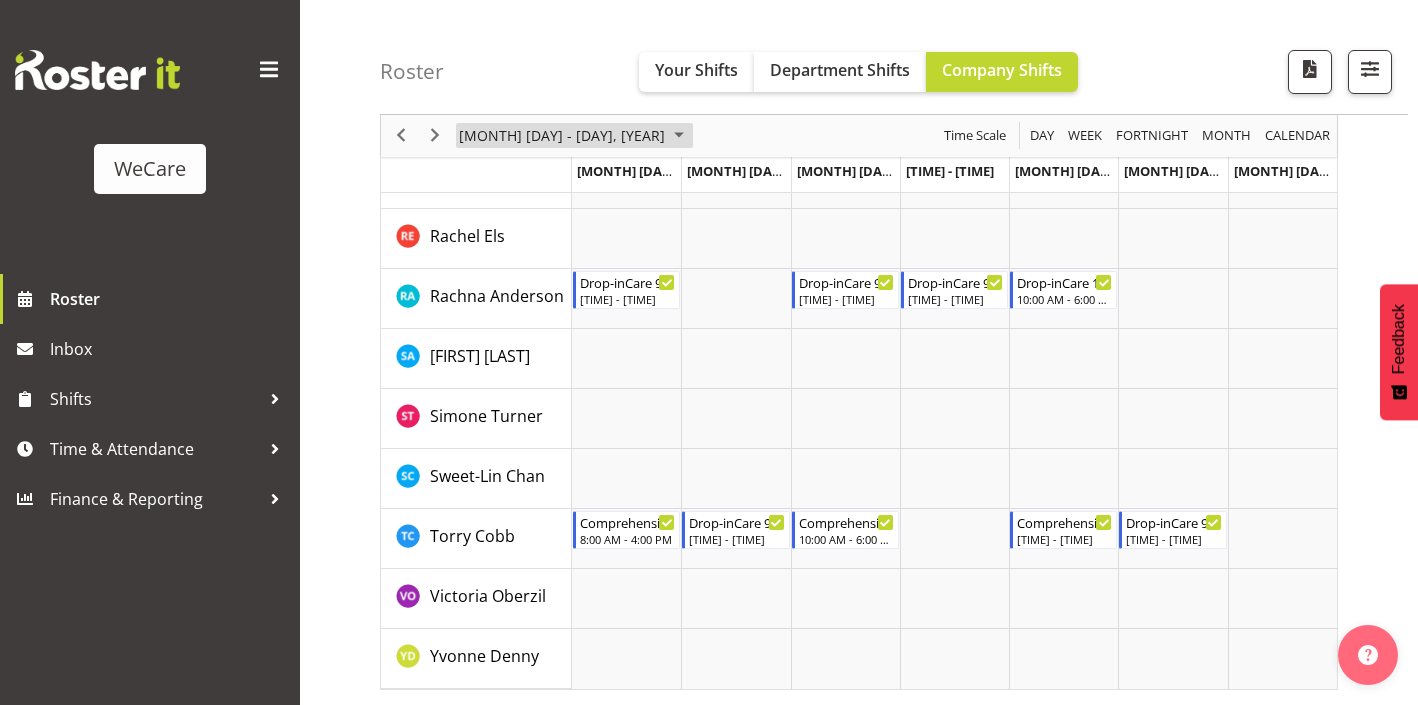 click on "[MONTH] [DAY] - [DAY], [YEAR]" at bounding box center [562, 136] 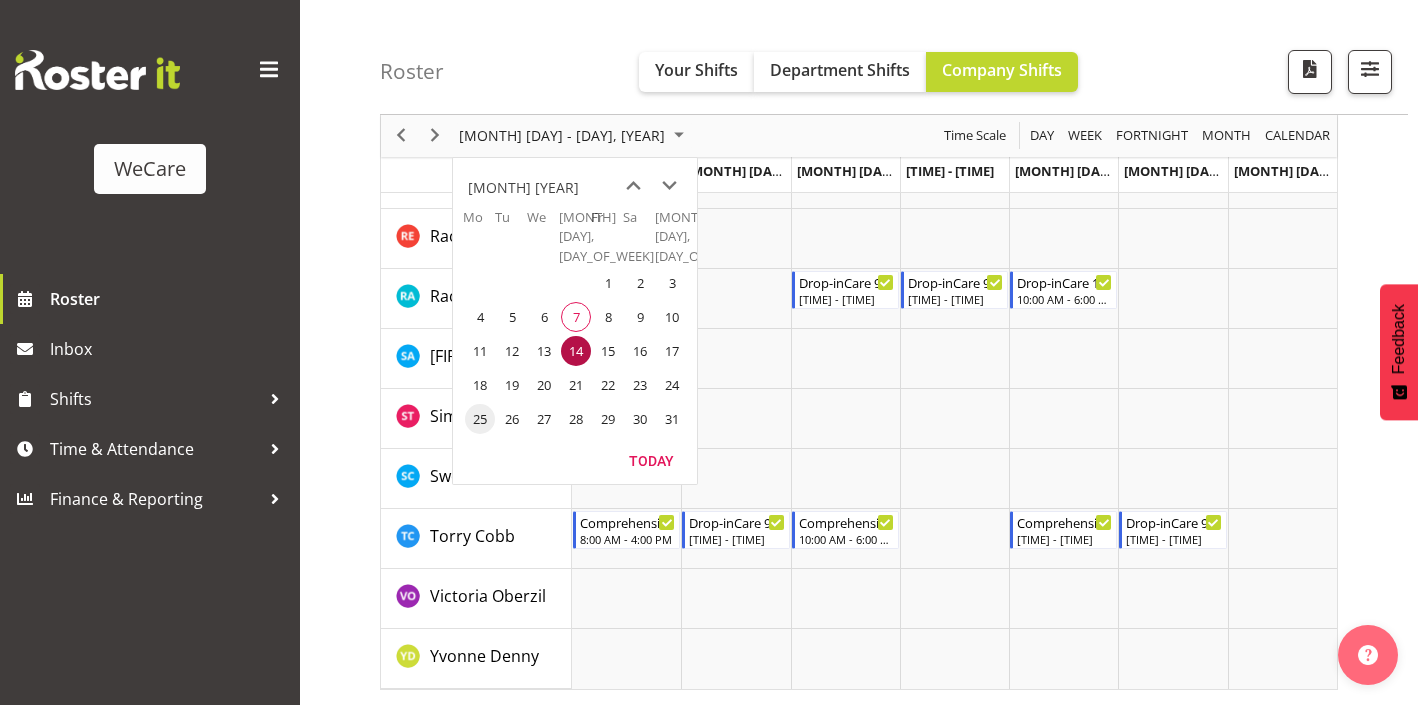 click on "25" at bounding box center [480, 420] 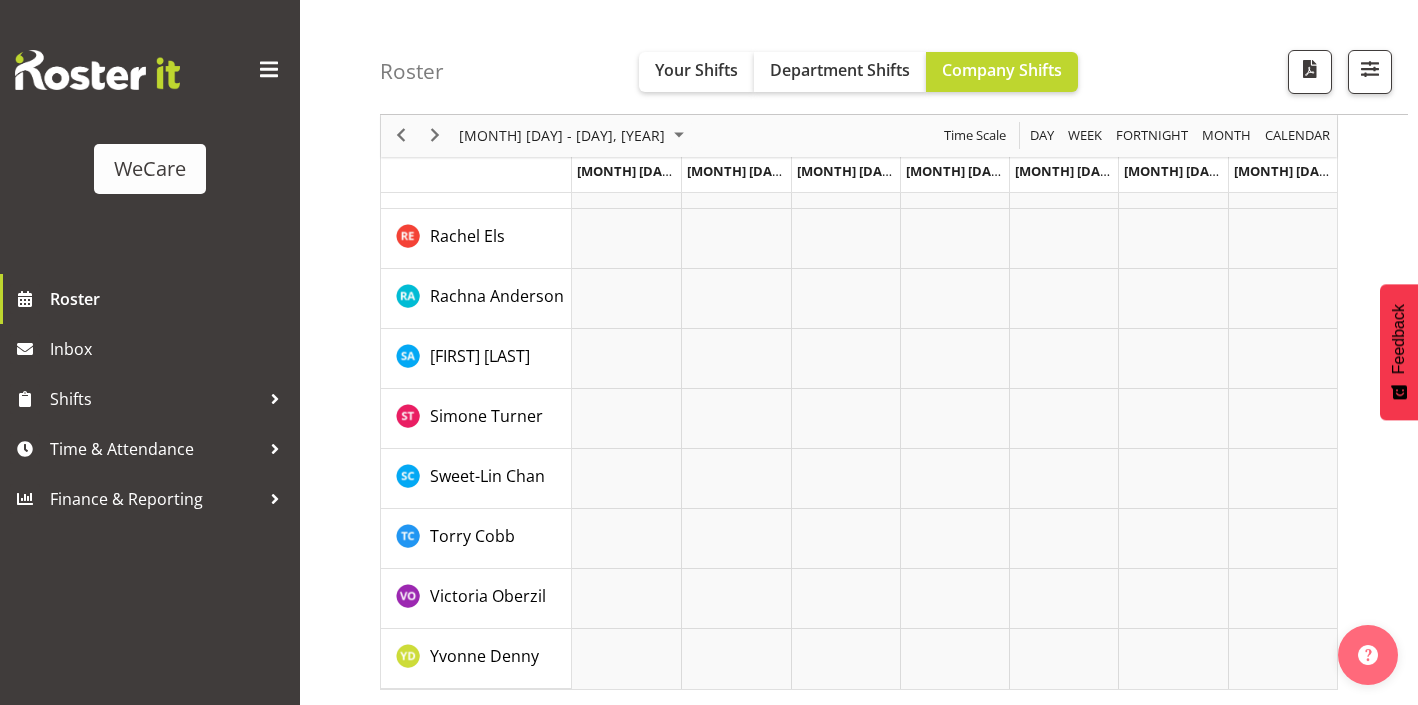 scroll, scrollTop: 279, scrollLeft: 0, axis: vertical 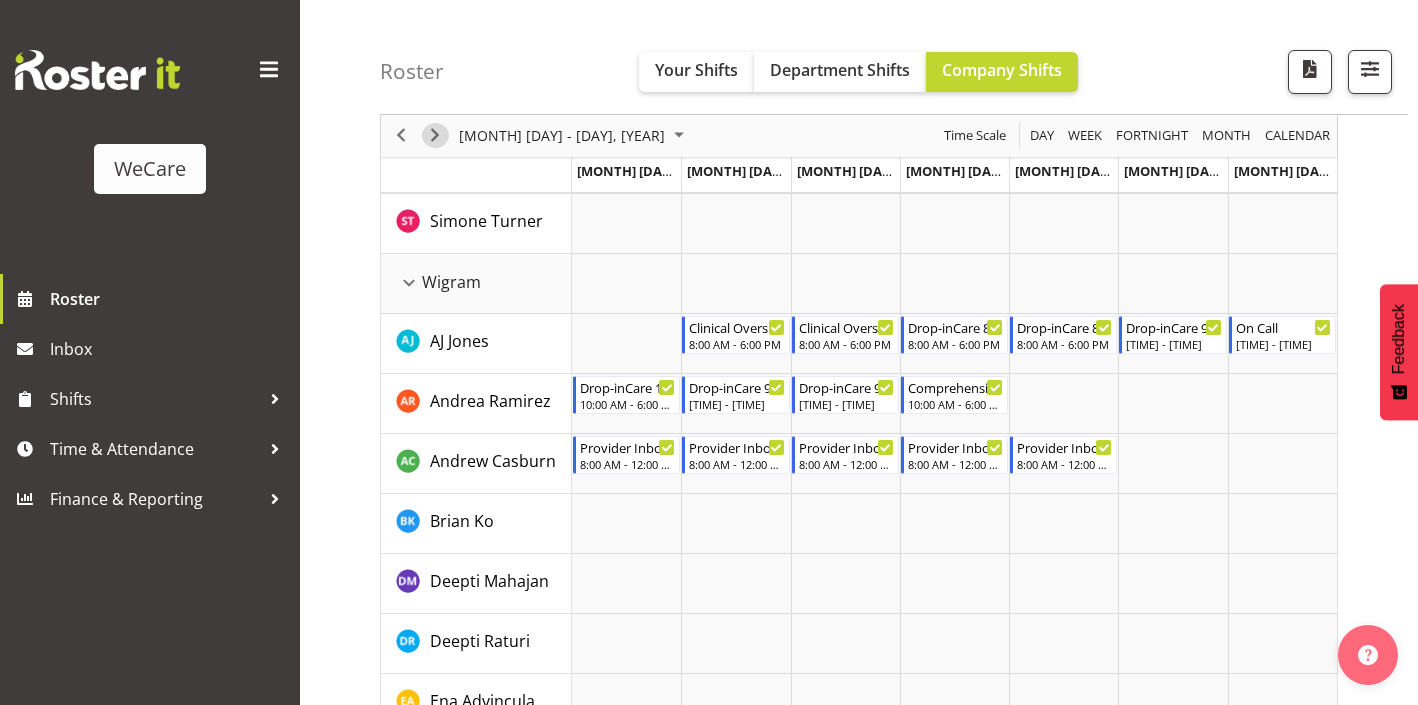 click at bounding box center (435, 136) 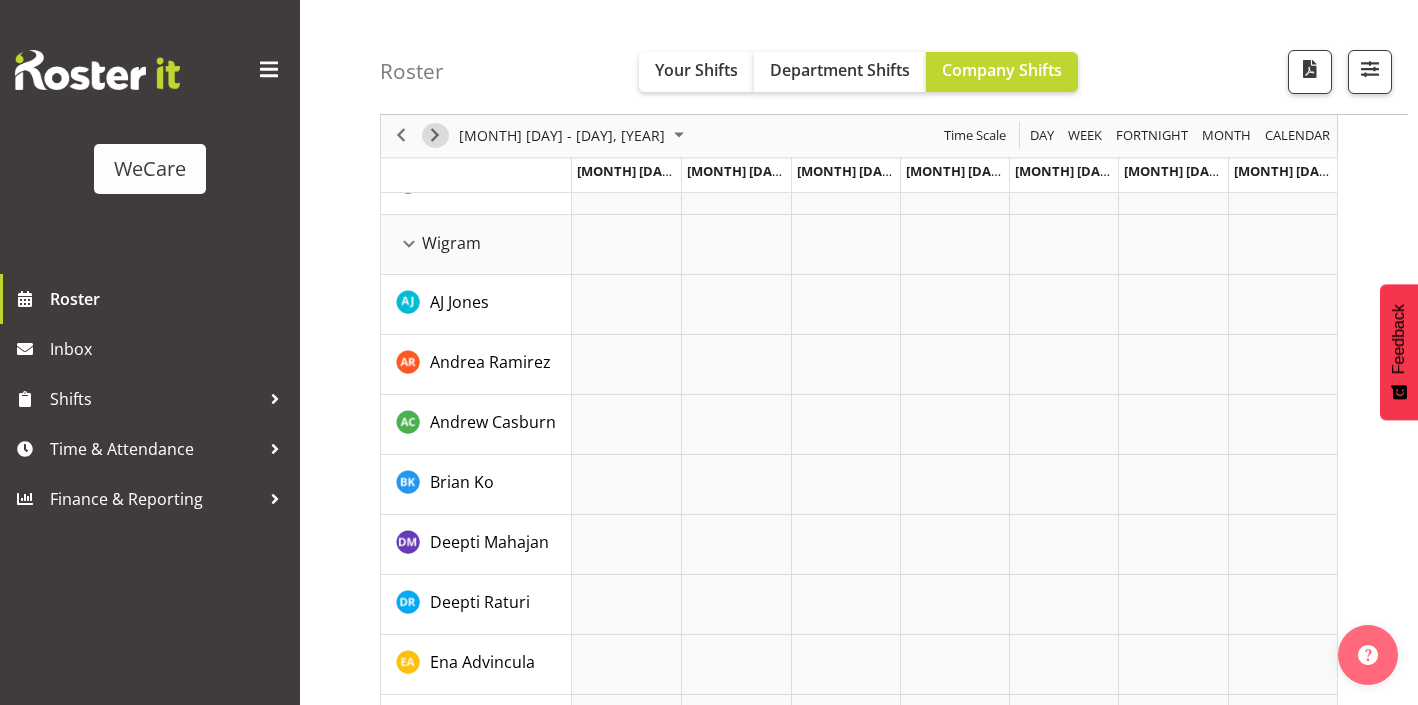 scroll, scrollTop: 279, scrollLeft: 0, axis: vertical 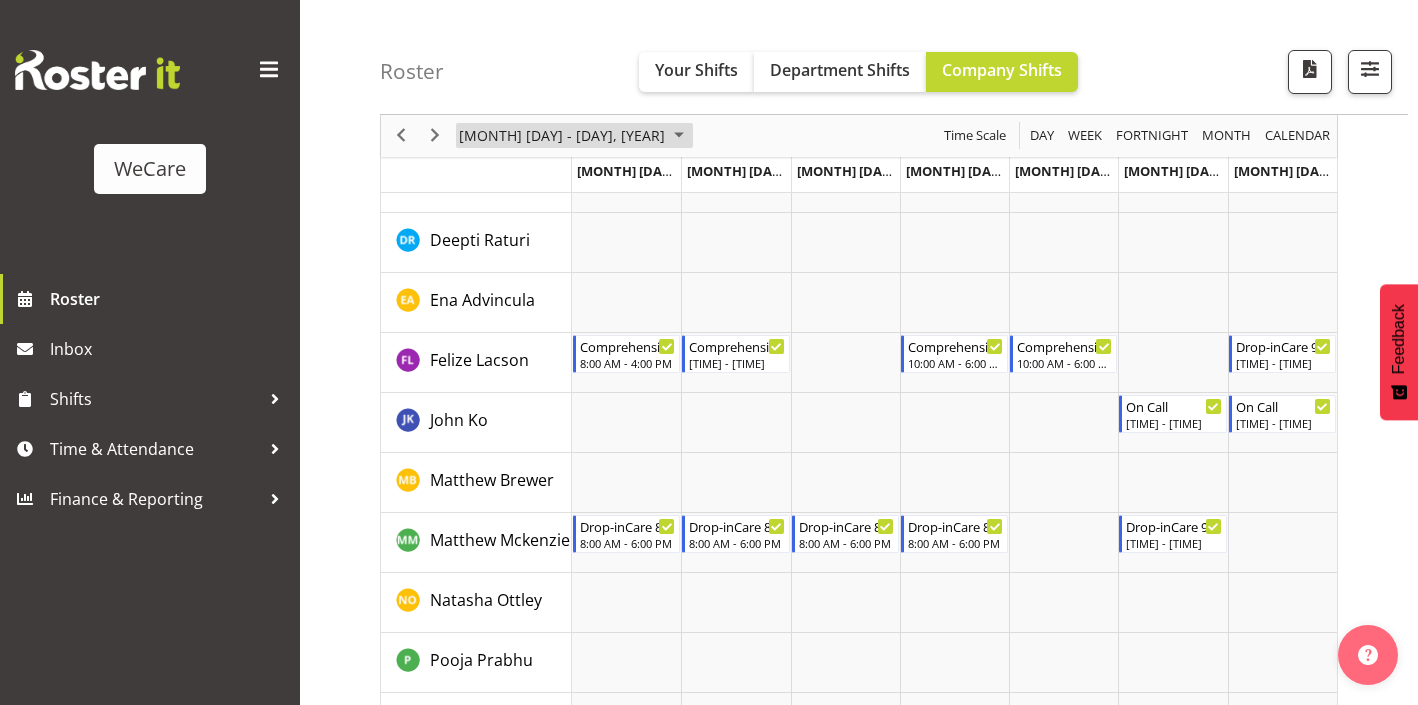 click on "[MONTH] [DAY] - [DAY], [YEAR]" at bounding box center (562, 136) 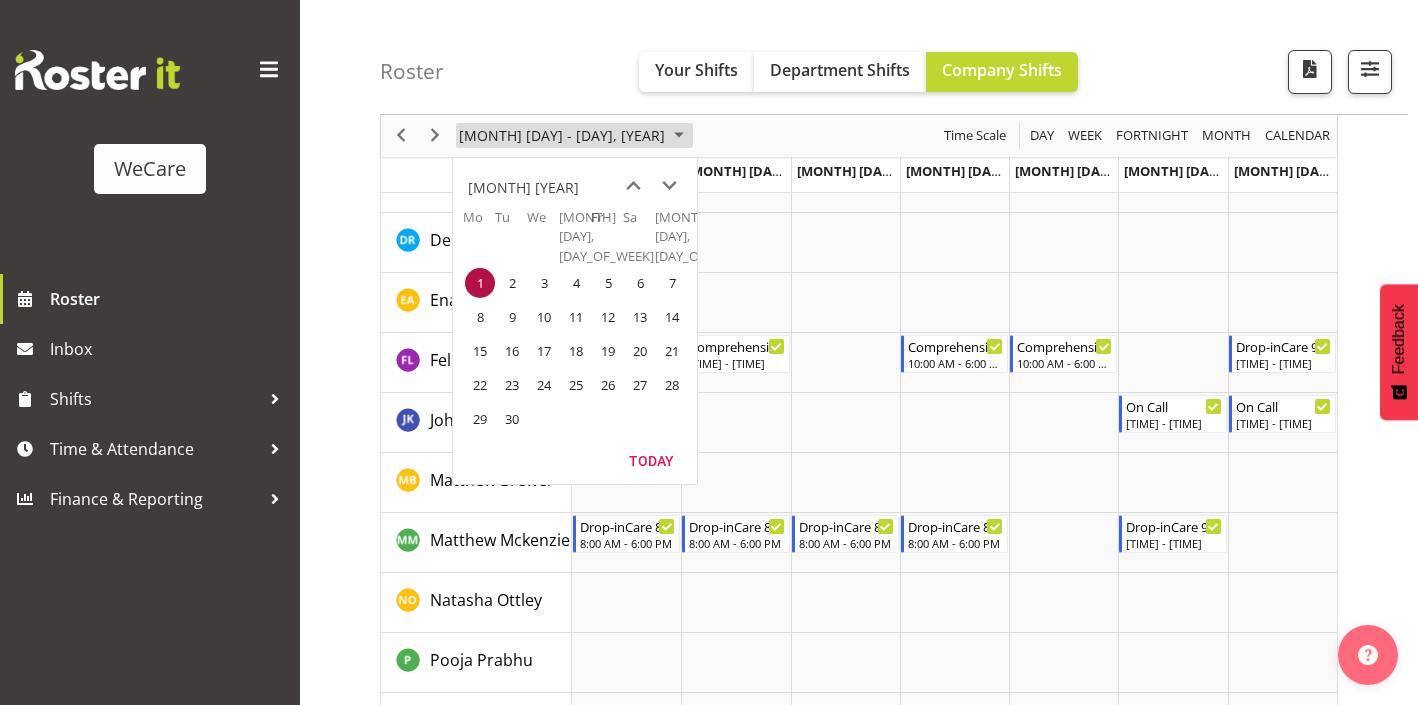 click on "[MONTH] [DAY] - [DAY], [YEAR]" at bounding box center (562, 136) 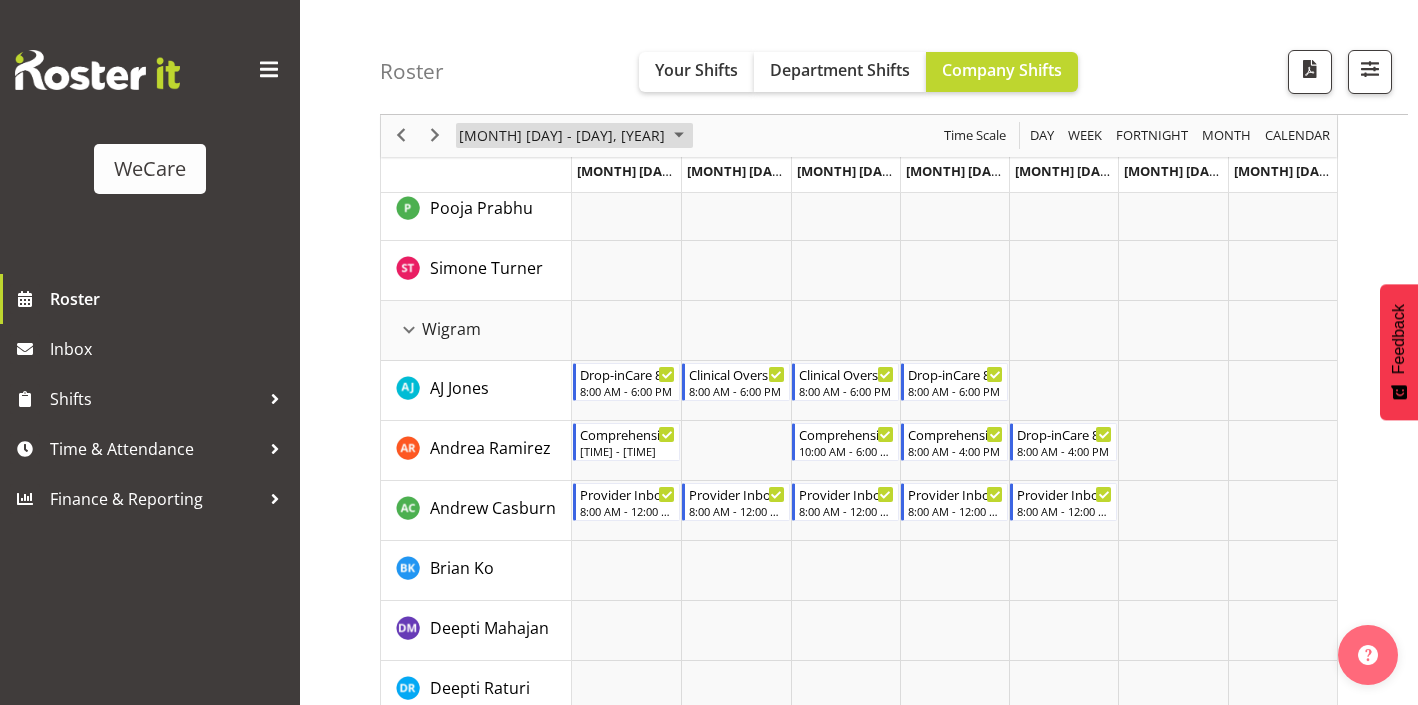 scroll, scrollTop: 1997, scrollLeft: 0, axis: vertical 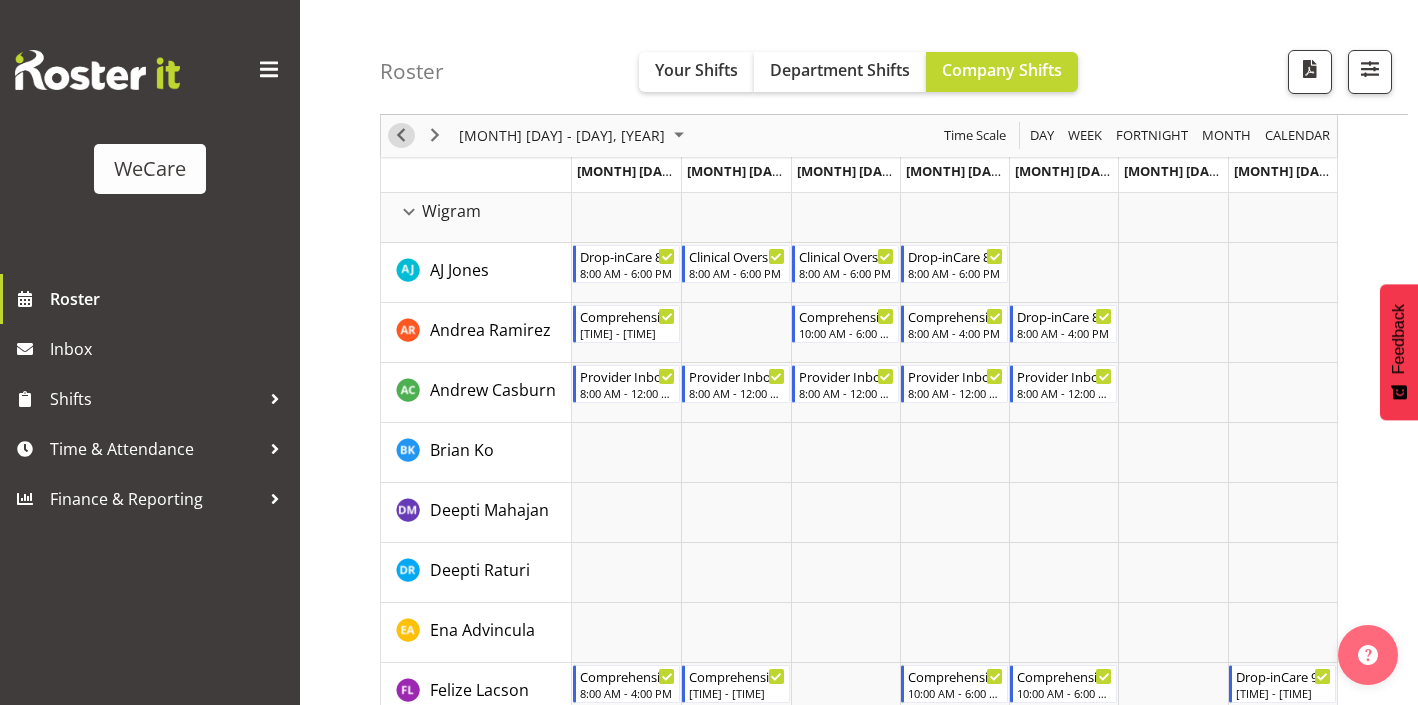 click at bounding box center [401, 136] 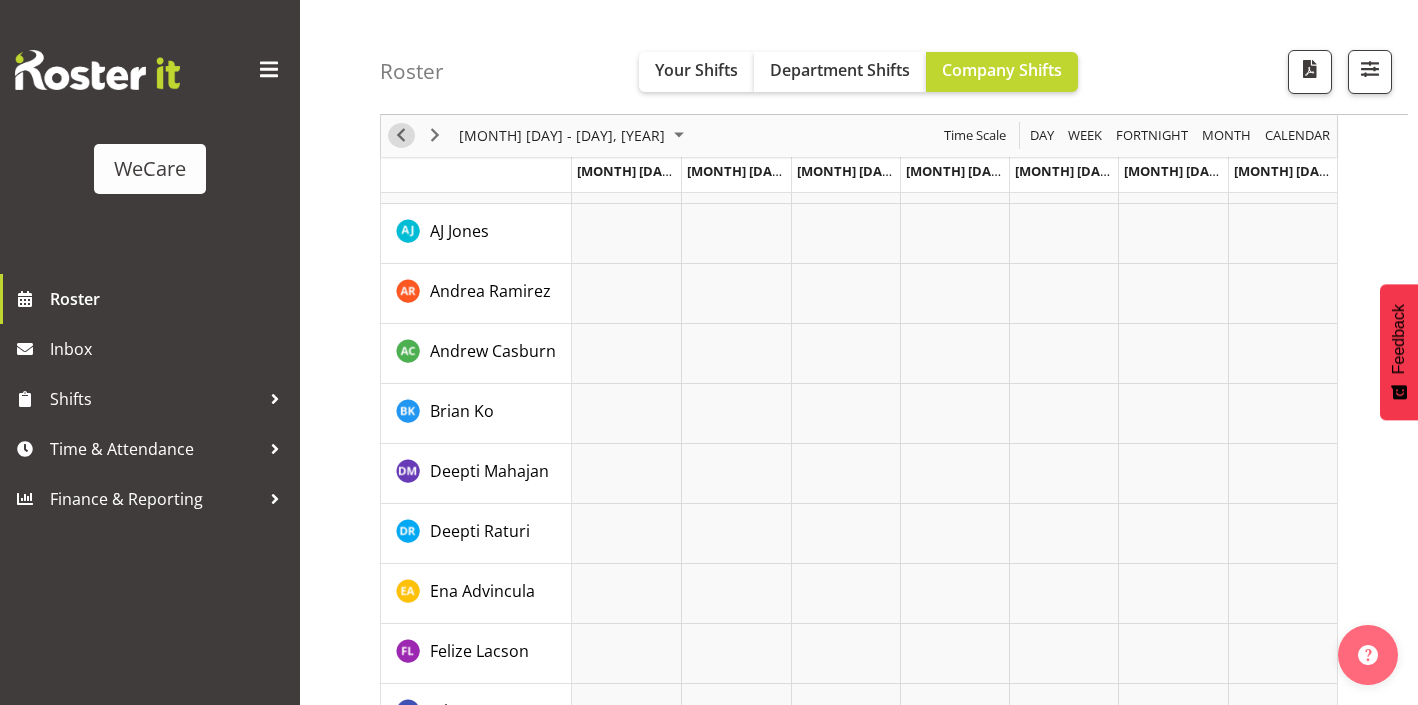 scroll, scrollTop: 279, scrollLeft: 0, axis: vertical 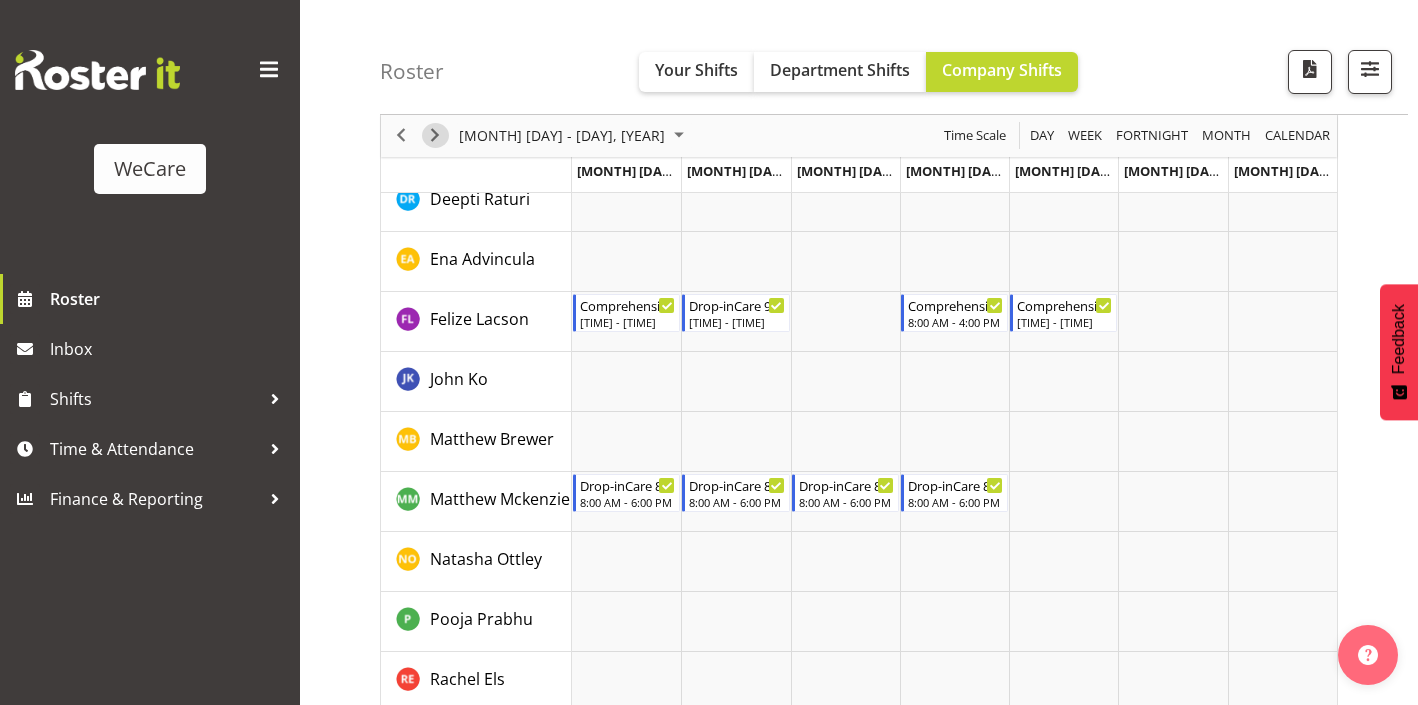 click at bounding box center [435, 136] 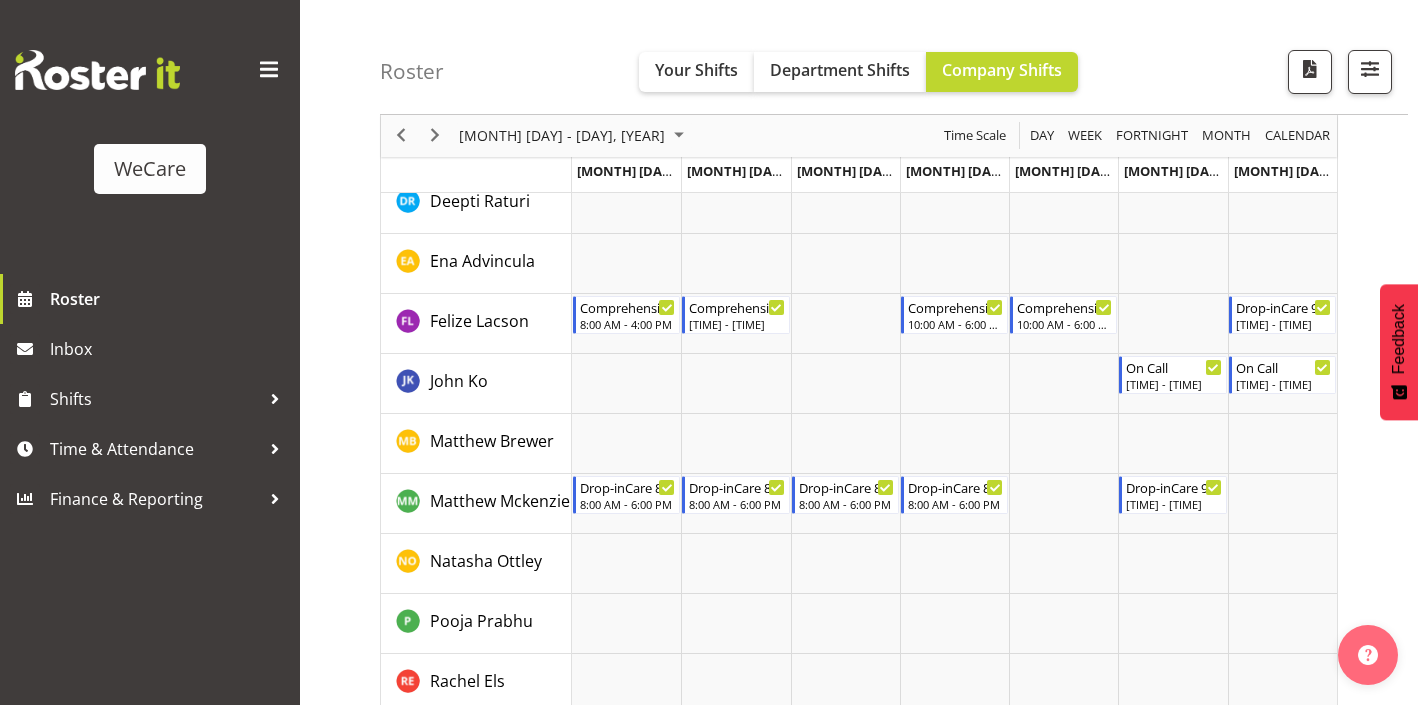 scroll, scrollTop: 2502, scrollLeft: 0, axis: vertical 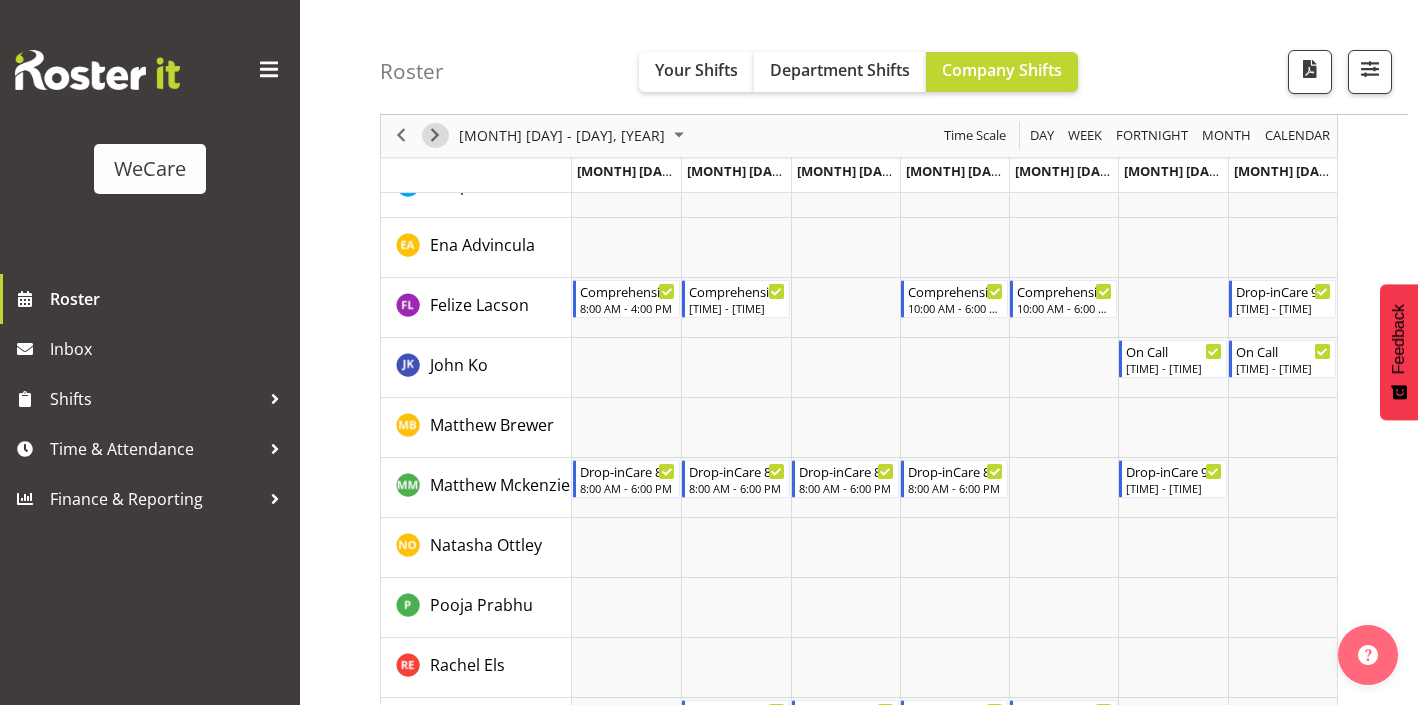 click at bounding box center (435, 136) 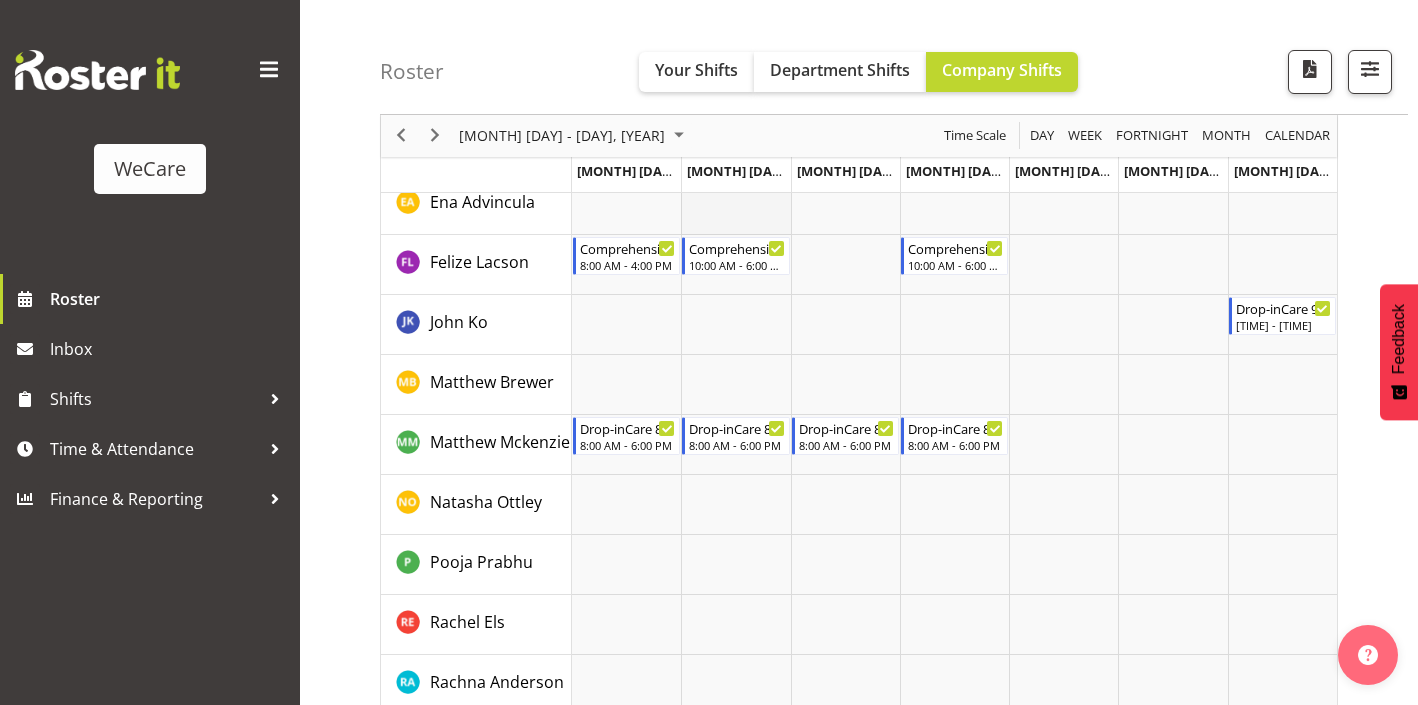 scroll, scrollTop: 2497, scrollLeft: 0, axis: vertical 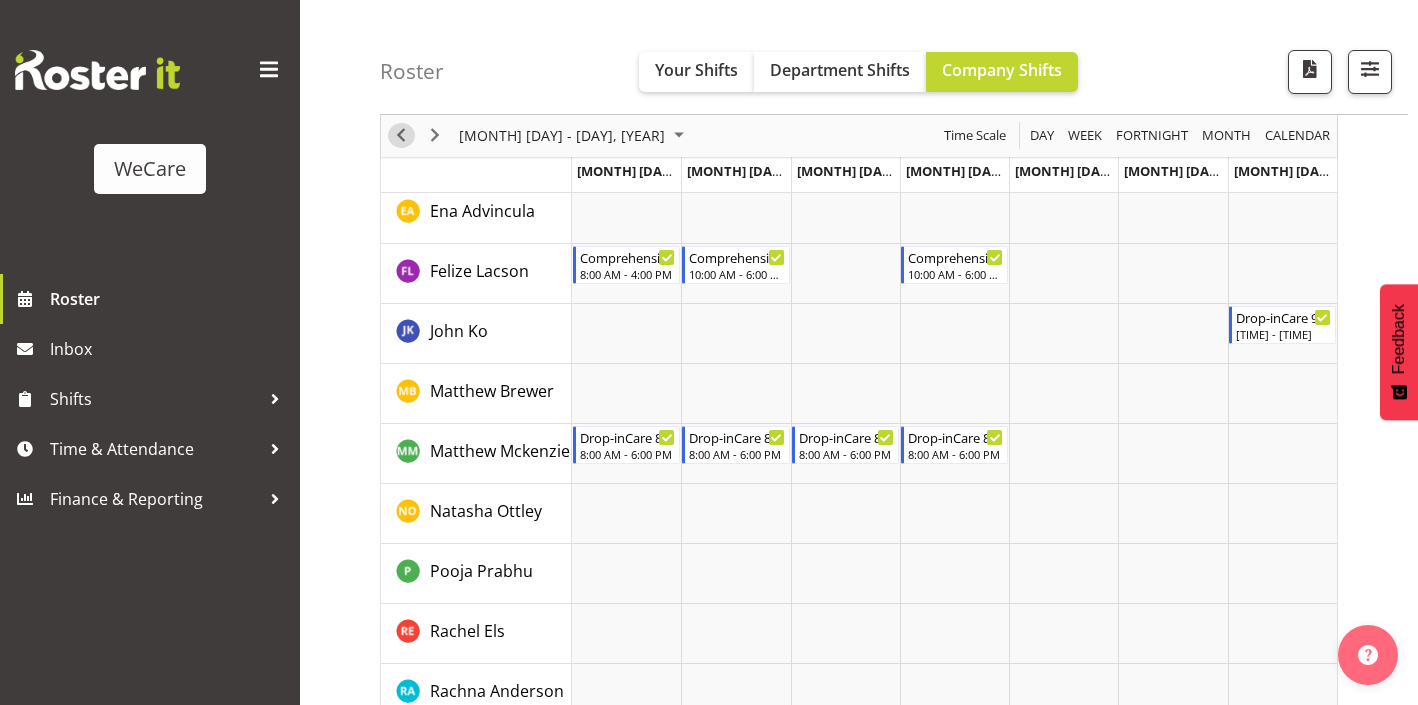 click at bounding box center (401, 136) 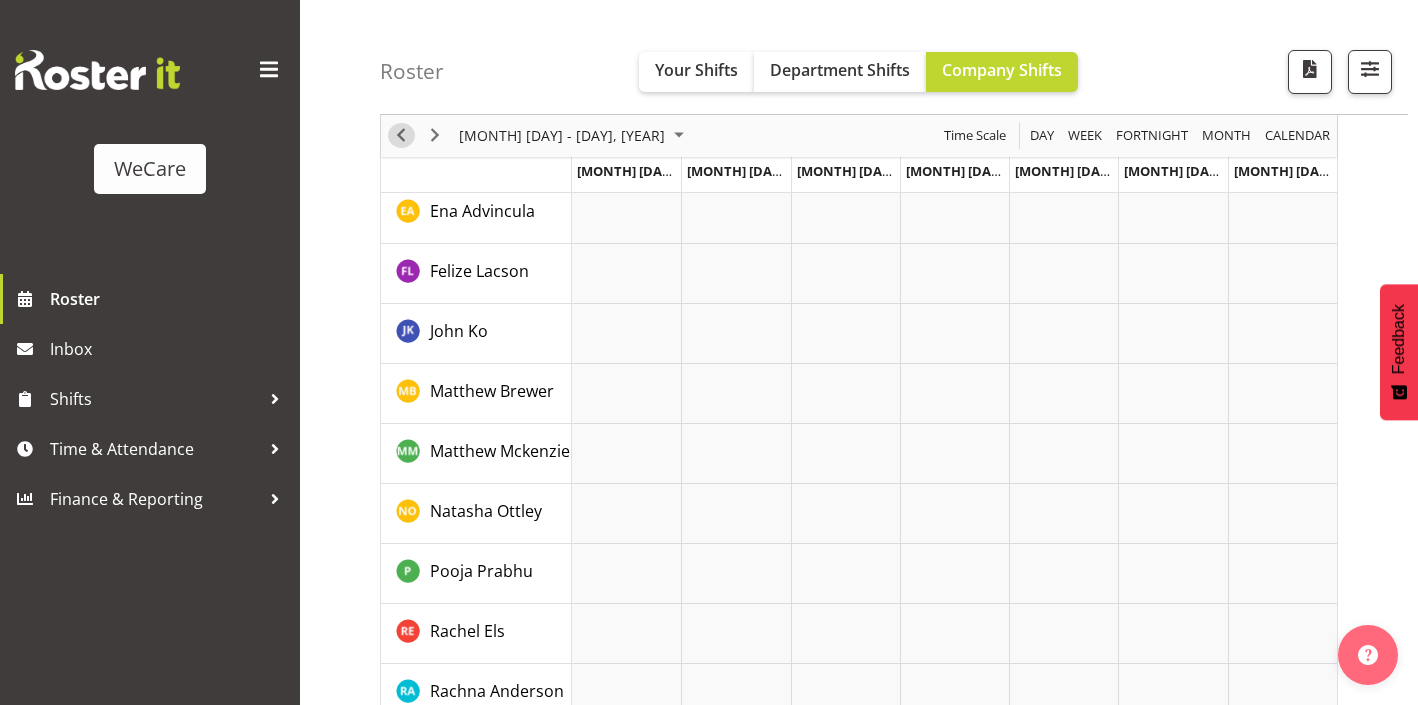 scroll, scrollTop: 279, scrollLeft: 0, axis: vertical 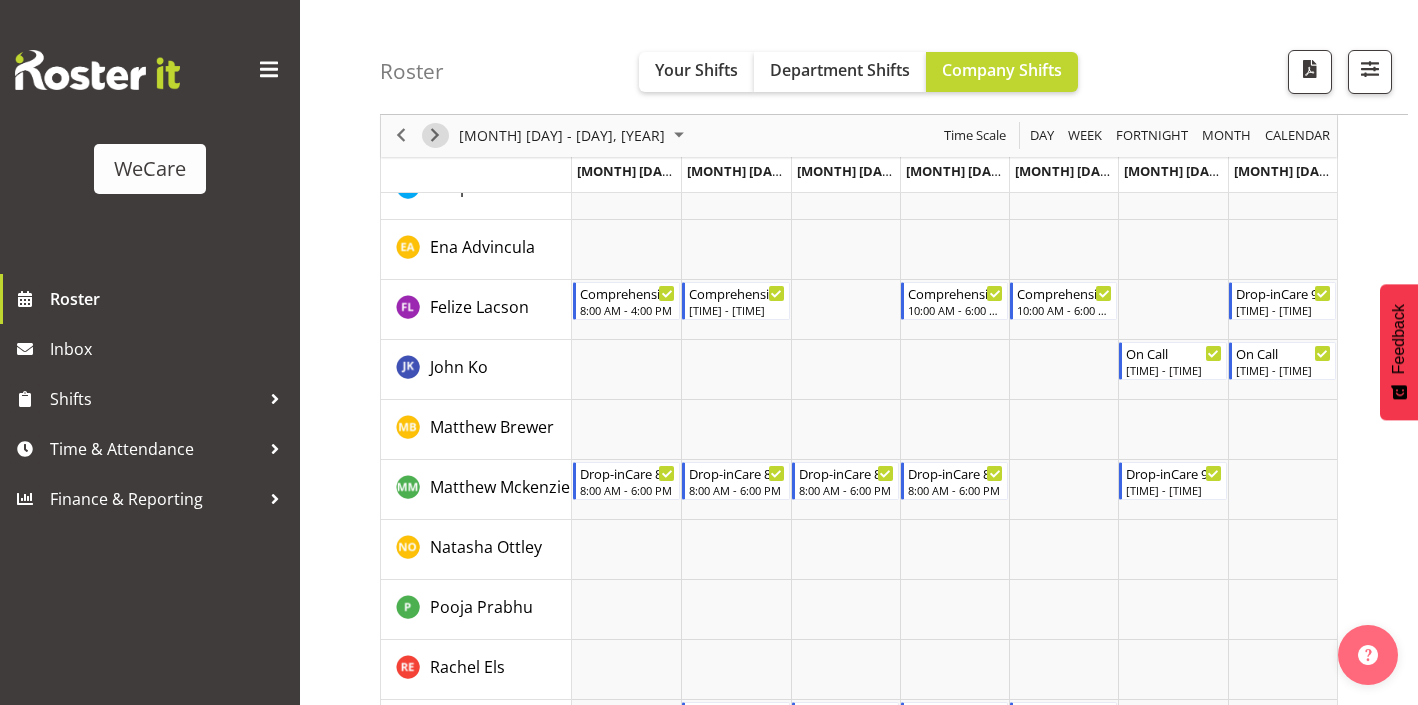 click at bounding box center [435, 136] 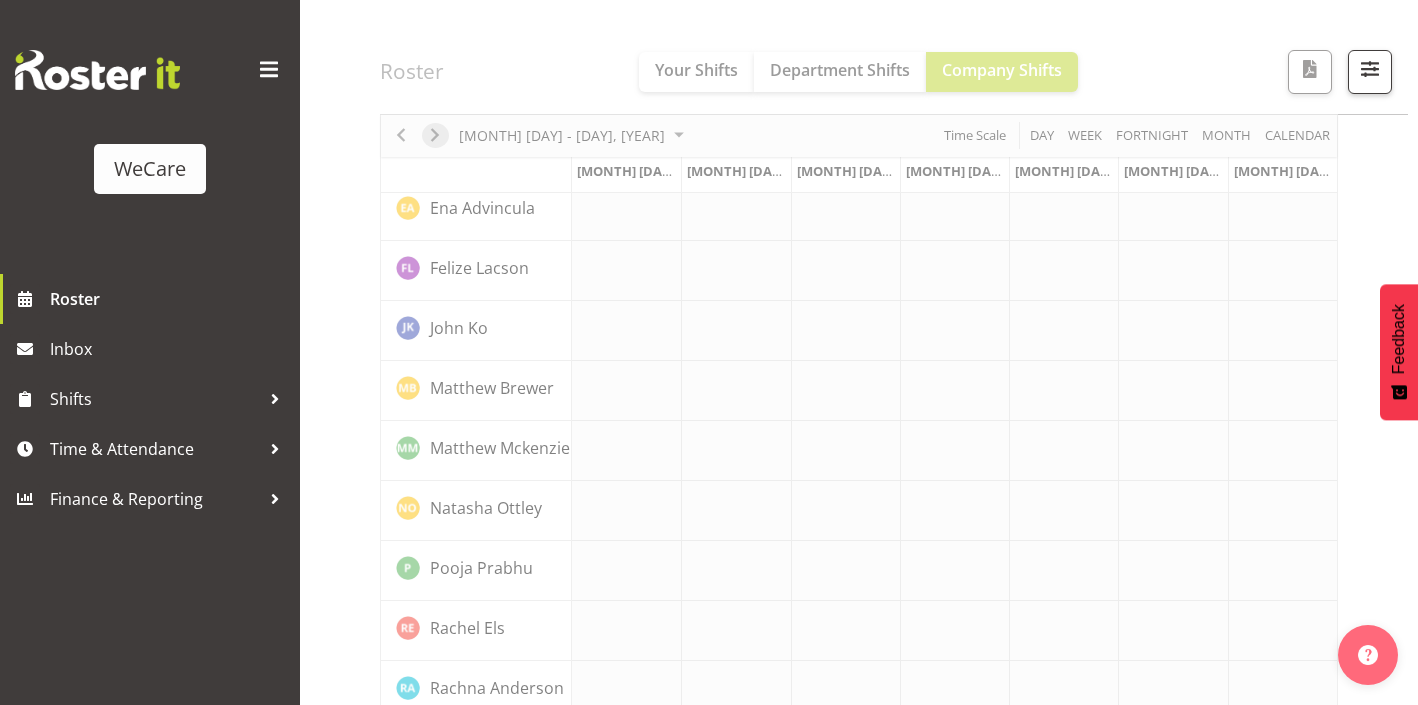 scroll, scrollTop: 279, scrollLeft: 0, axis: vertical 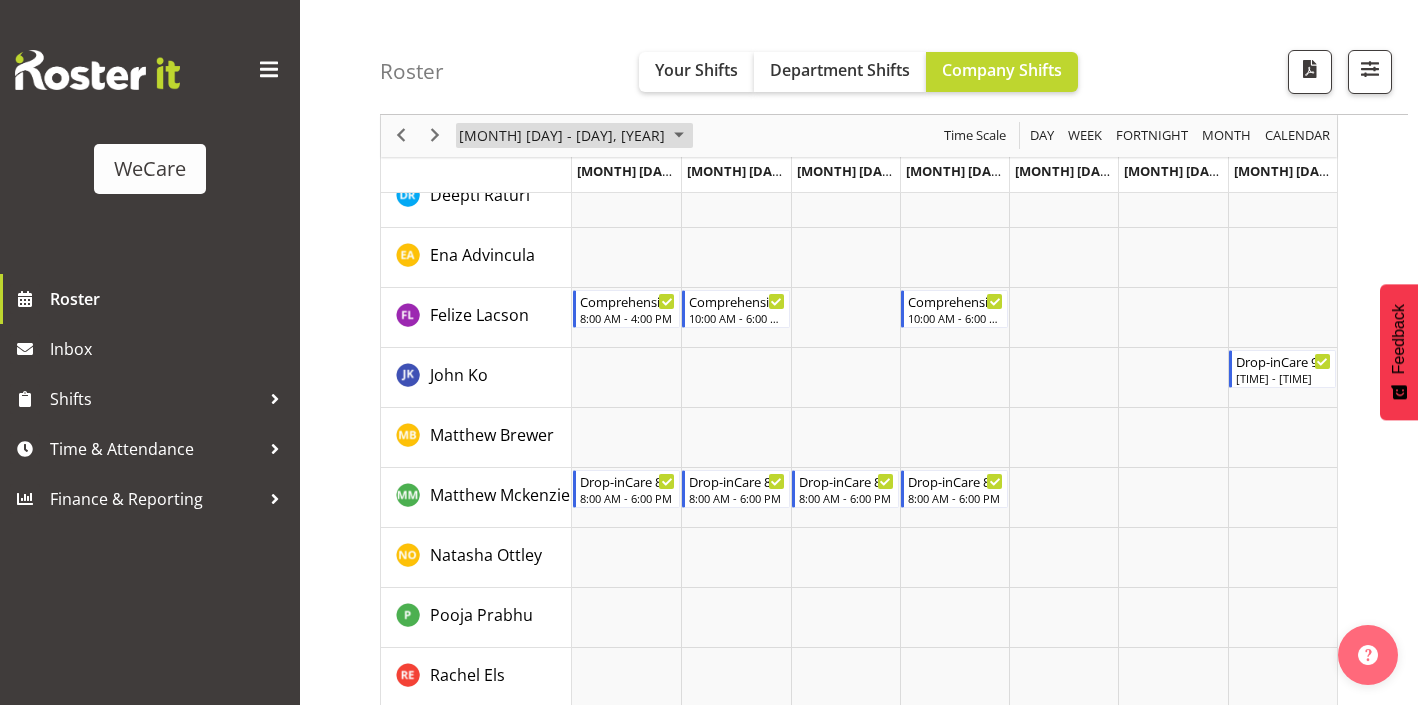 click on "[MONTH] [DAY] - [DAY], [YEAR]" at bounding box center (562, 136) 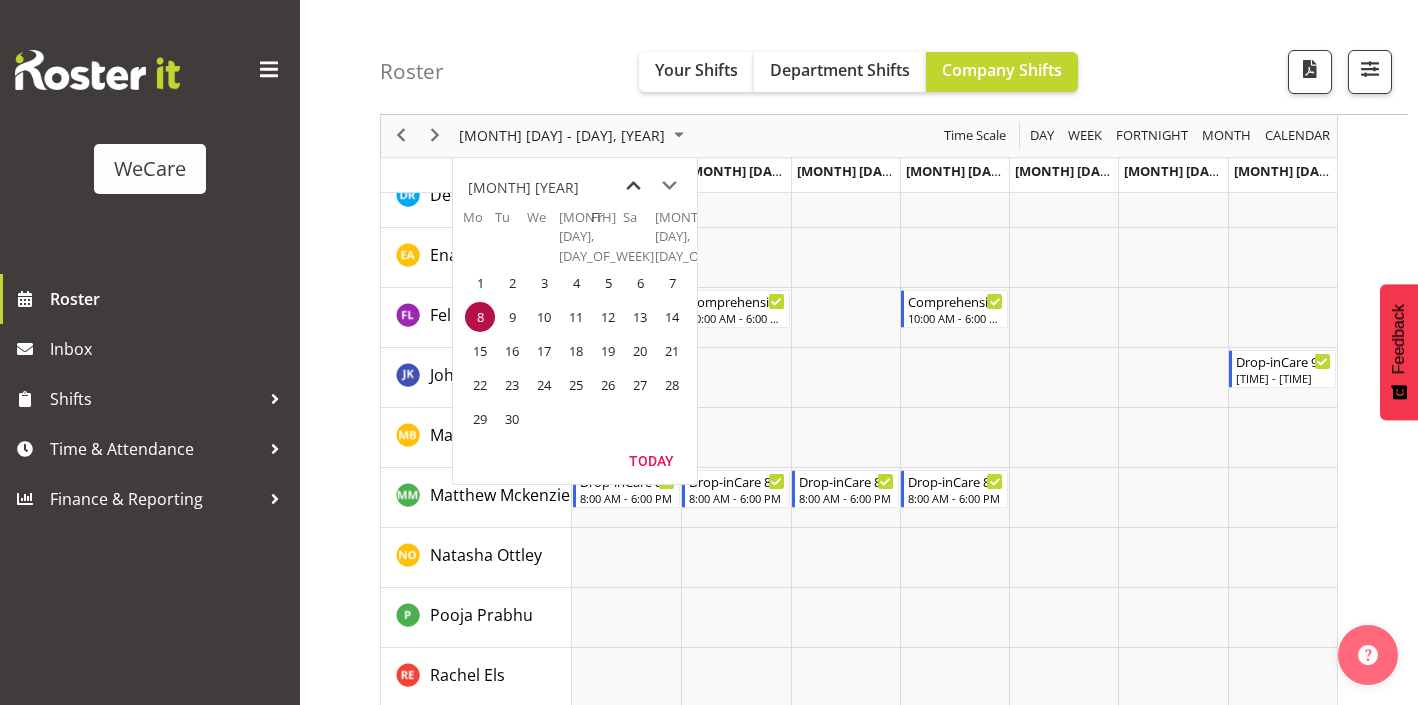 click at bounding box center (633, 186) 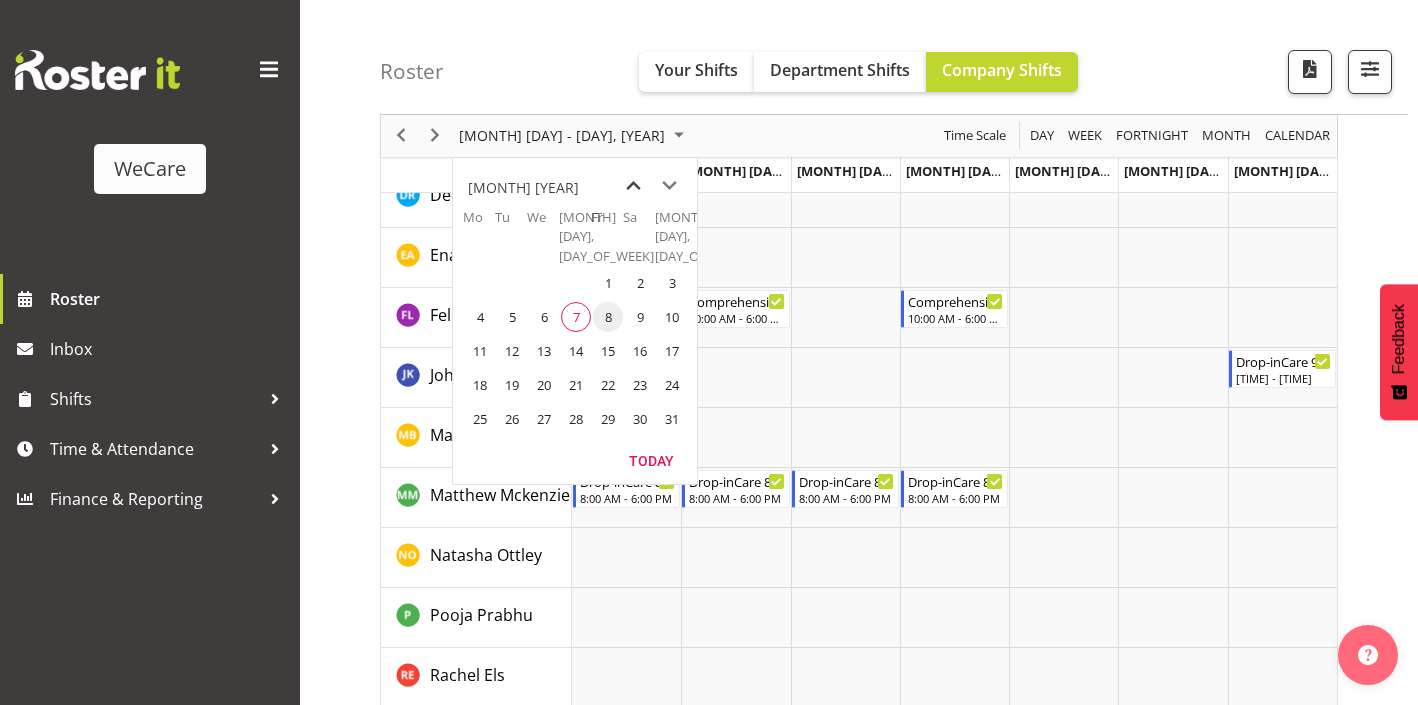 click at bounding box center [633, 186] 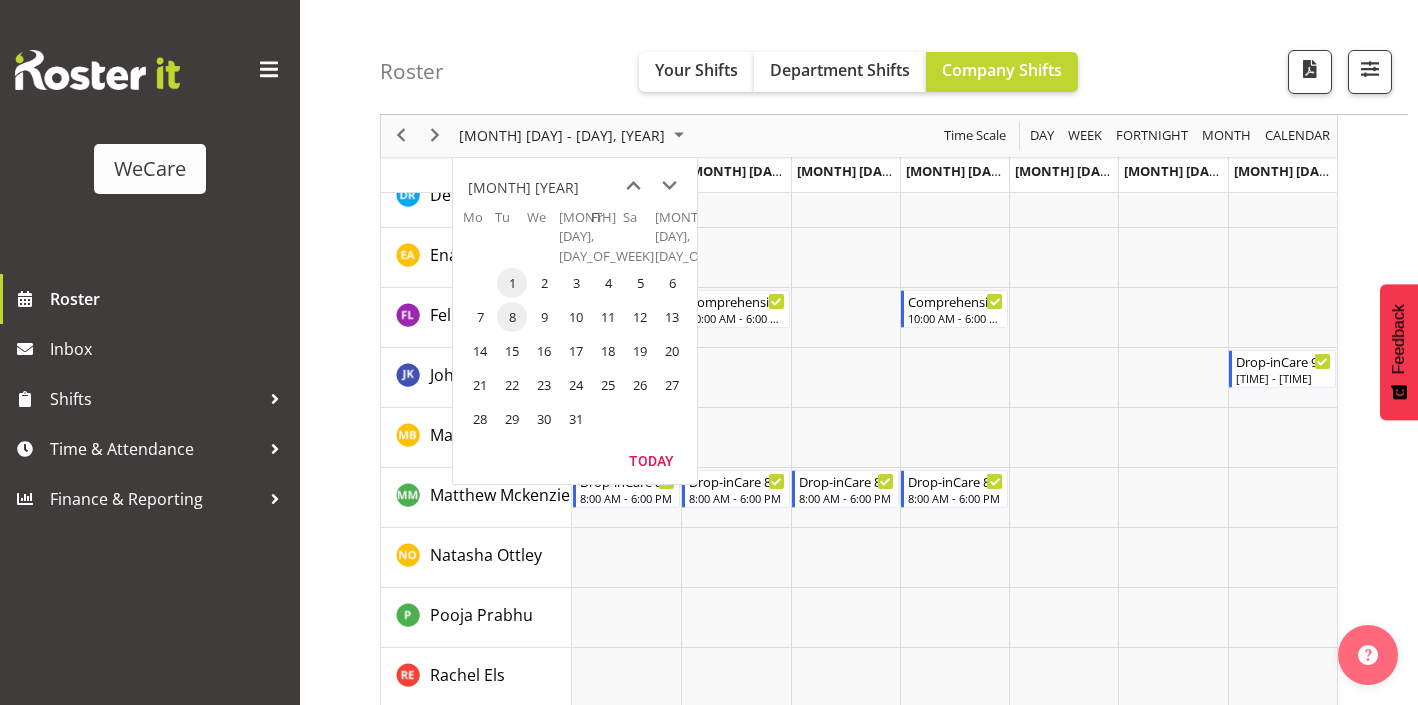 click on "1" at bounding box center (512, 284) 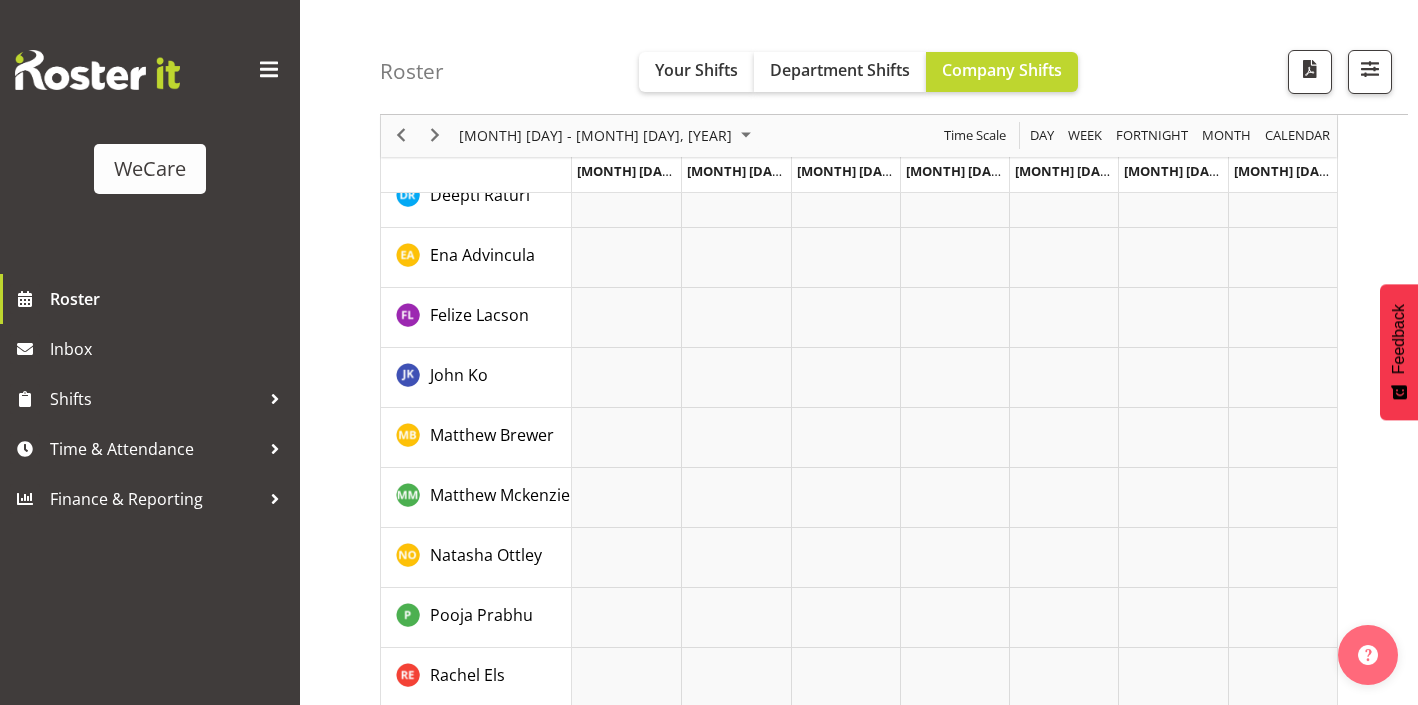 scroll, scrollTop: 279, scrollLeft: 0, axis: vertical 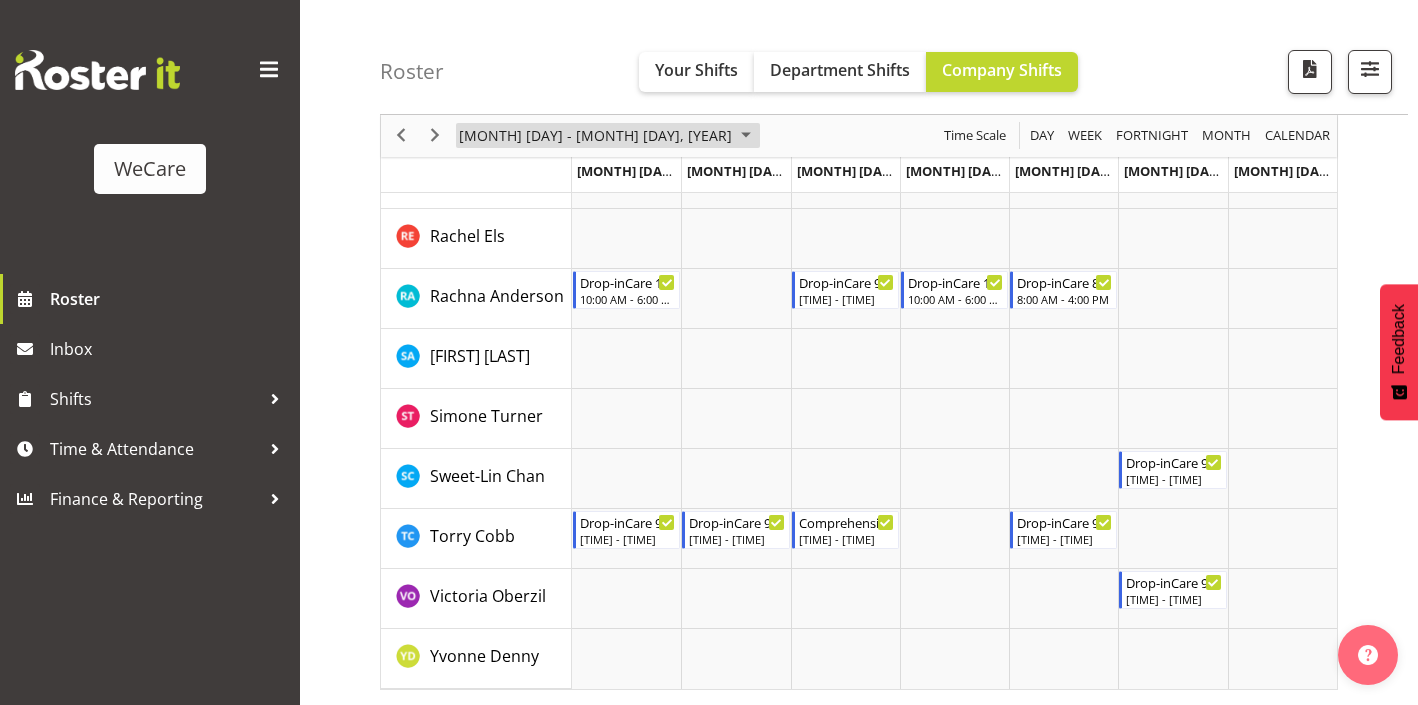 click on "[MONTH] [DAY] - [MONTH] [DAY], [YEAR]" at bounding box center (595, 136) 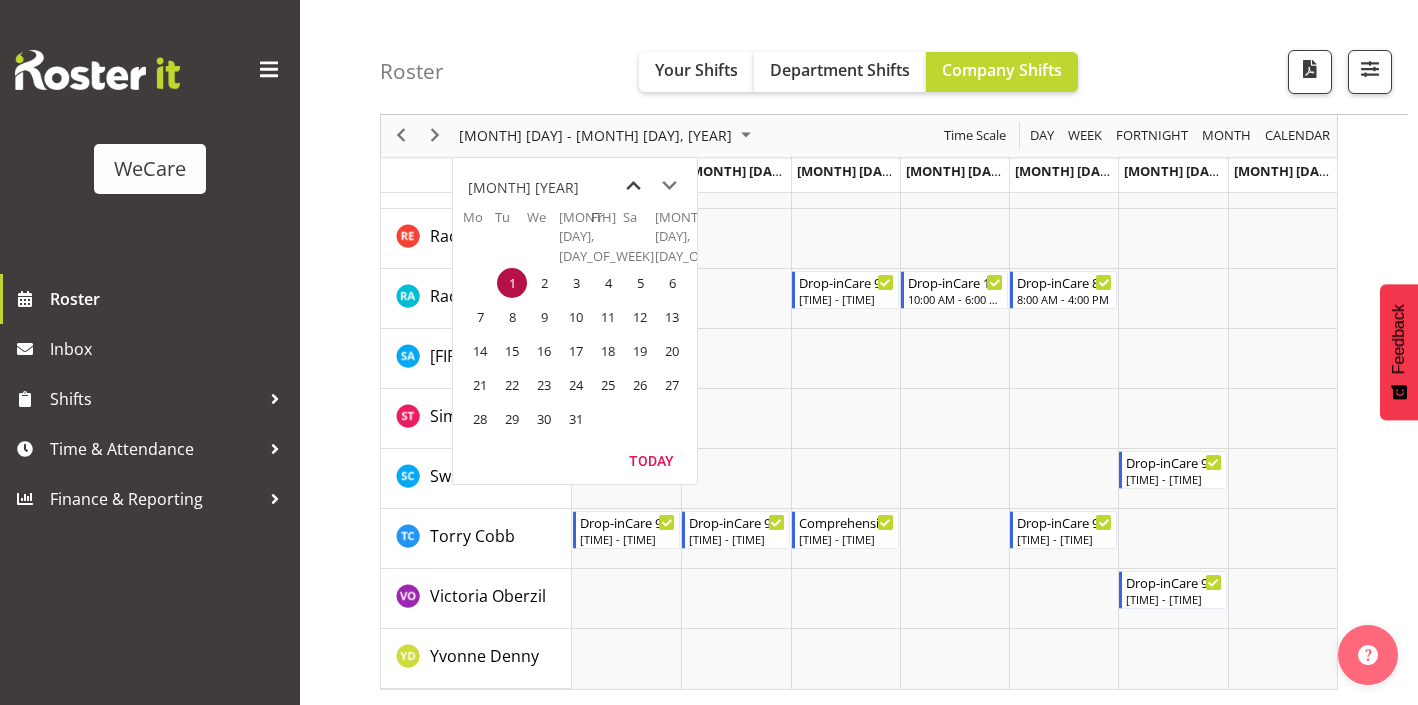 click at bounding box center (633, 186) 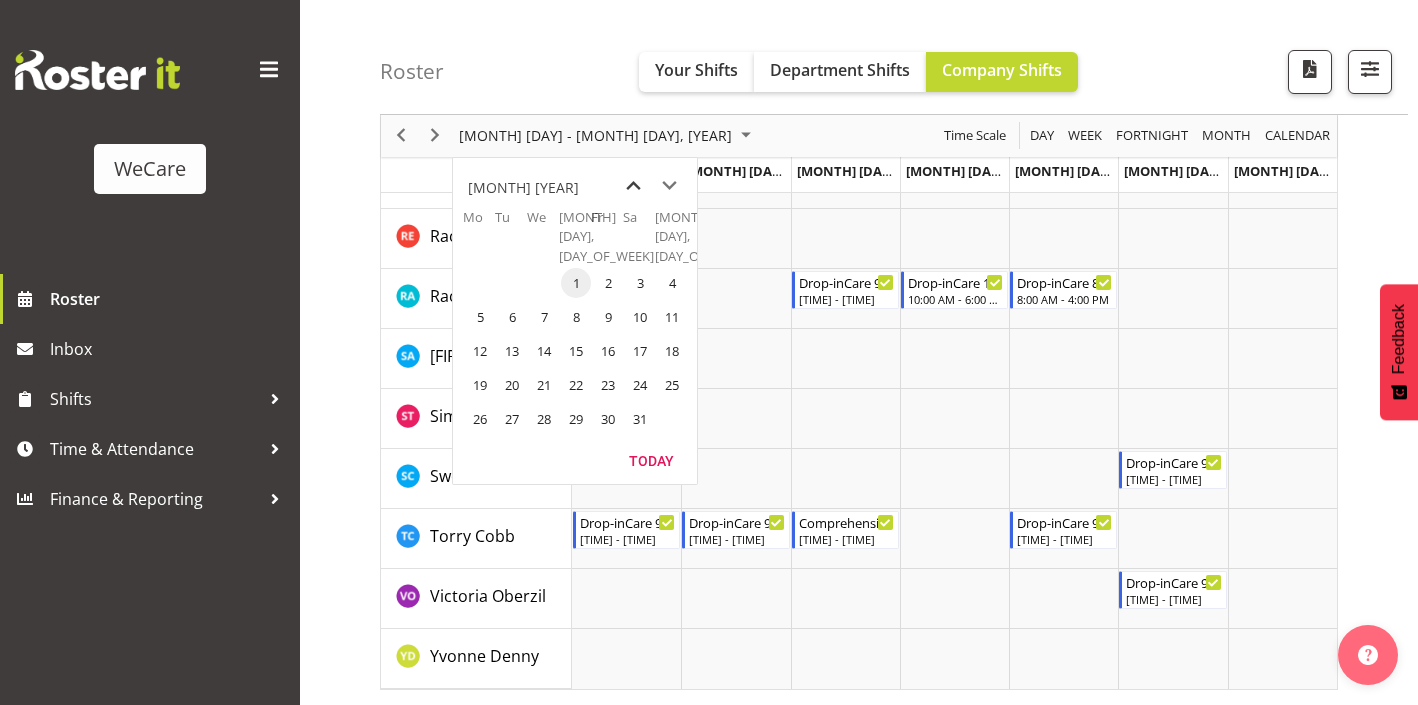 click at bounding box center (633, 186) 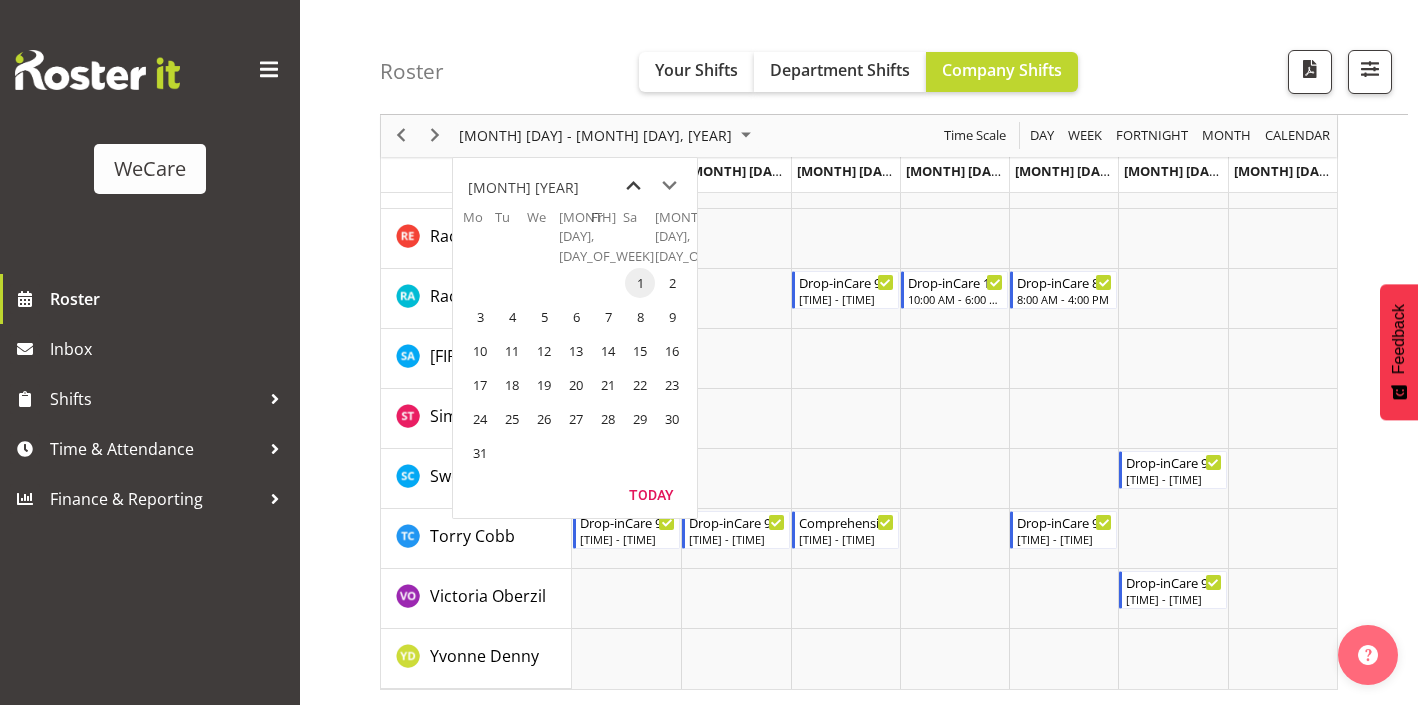 click at bounding box center (633, 186) 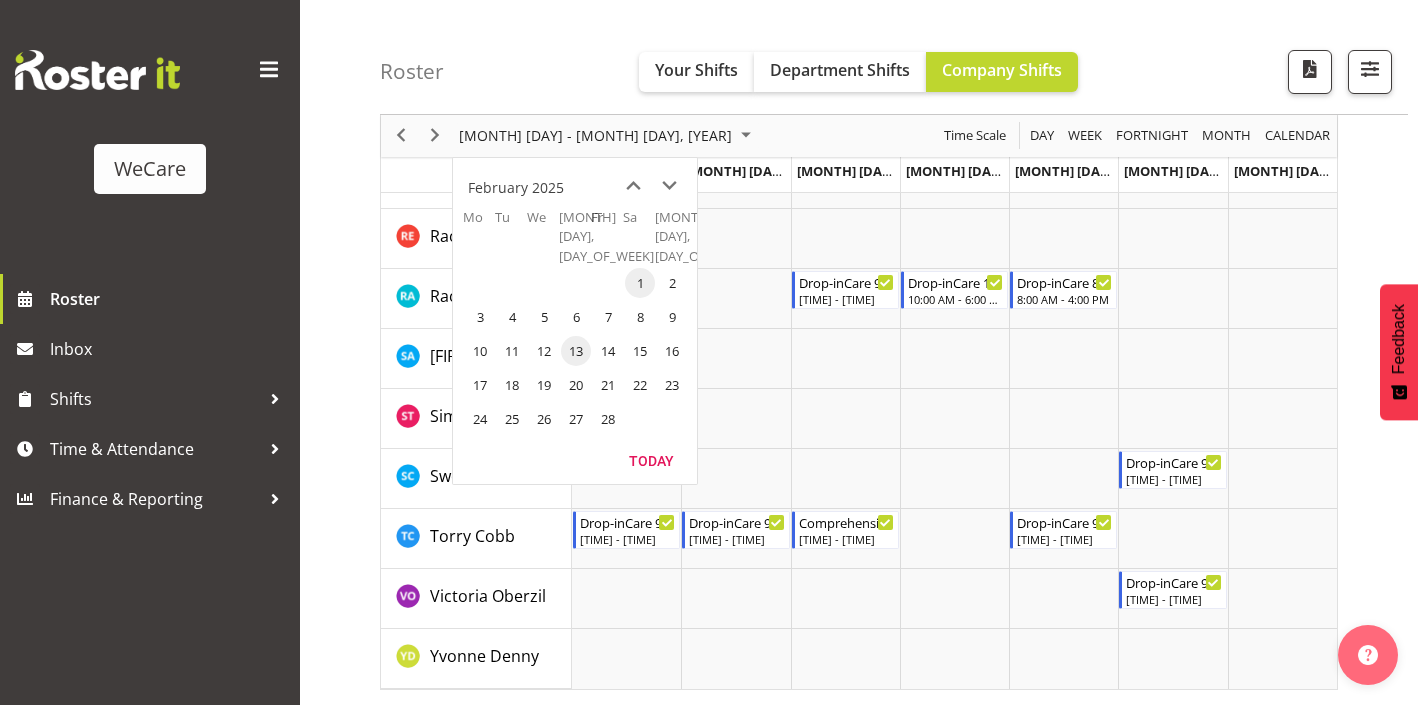click on "13" at bounding box center (575, 352) 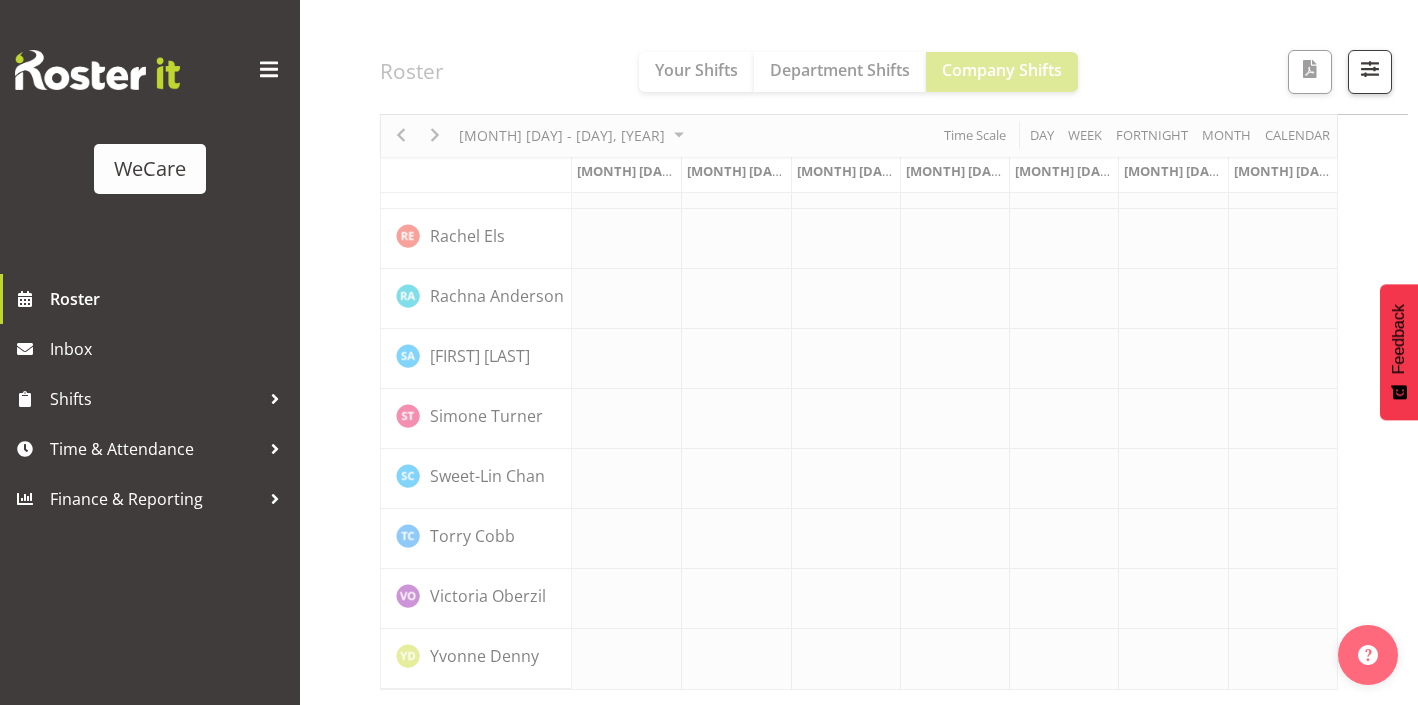scroll, scrollTop: 279, scrollLeft: 0, axis: vertical 